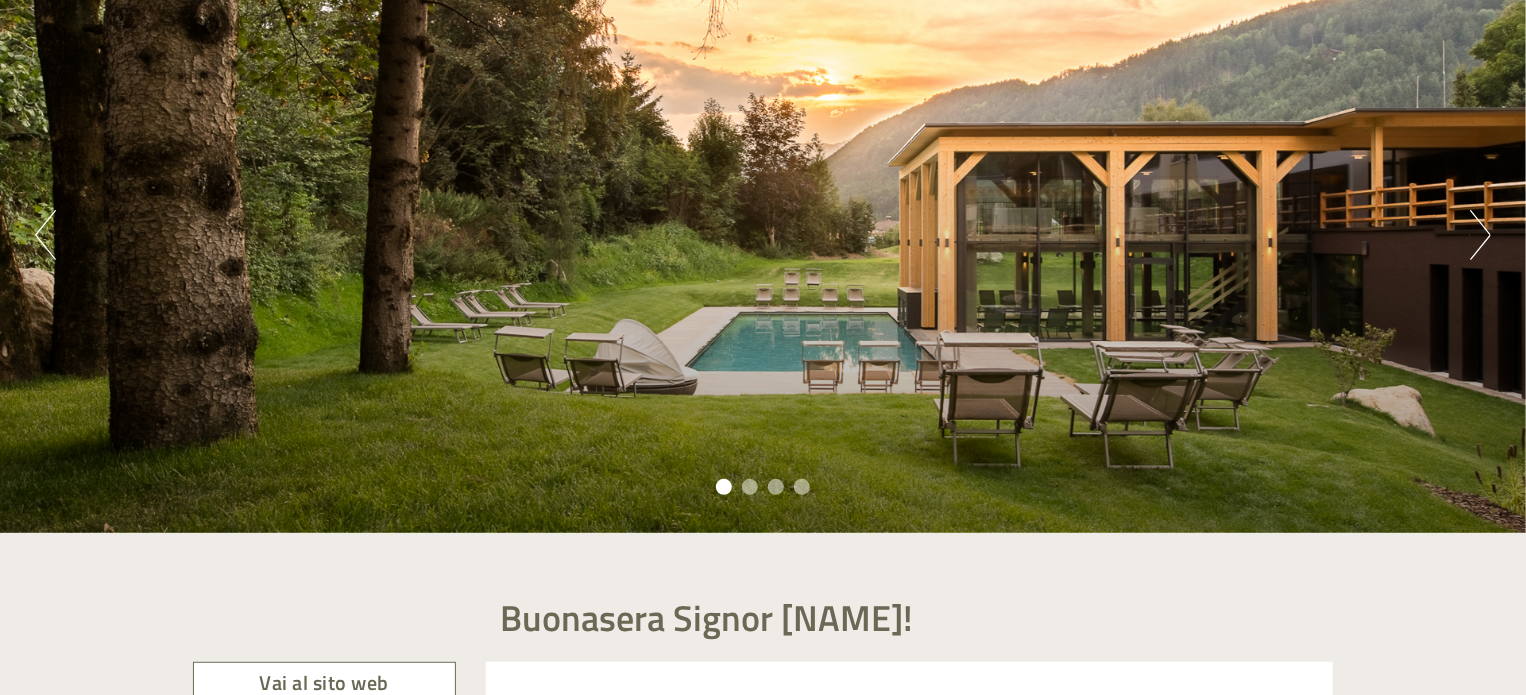 scroll, scrollTop: 300, scrollLeft: 0, axis: vertical 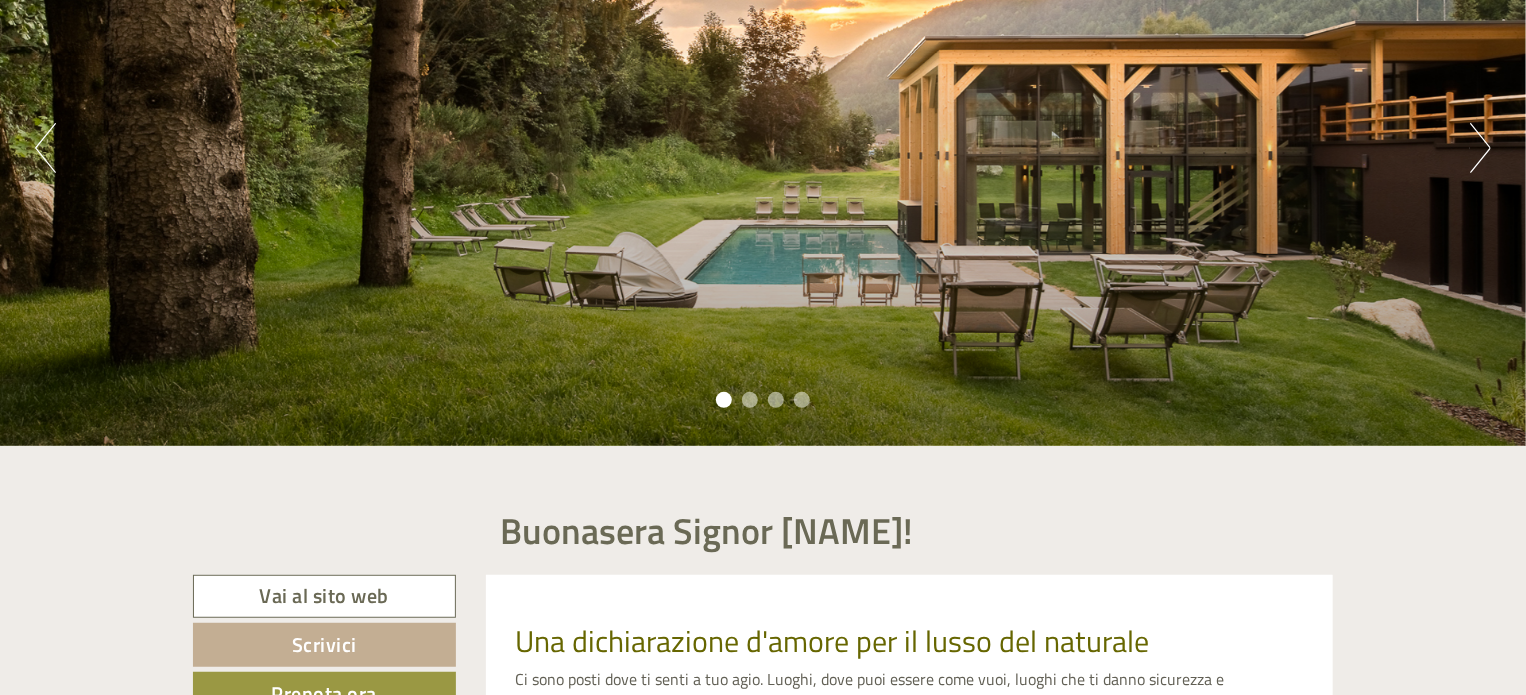 click on "Next" at bounding box center (1480, 148) 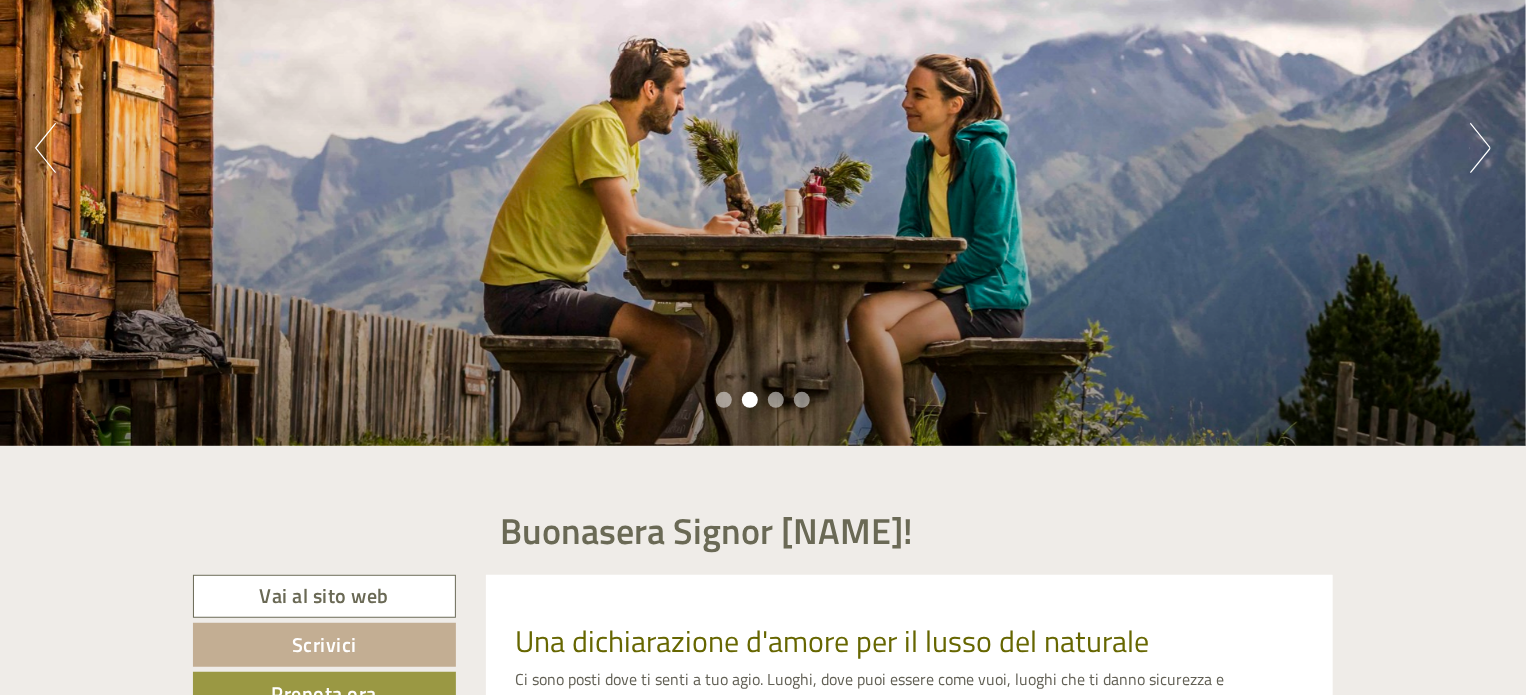 click on "Next" at bounding box center [1480, 148] 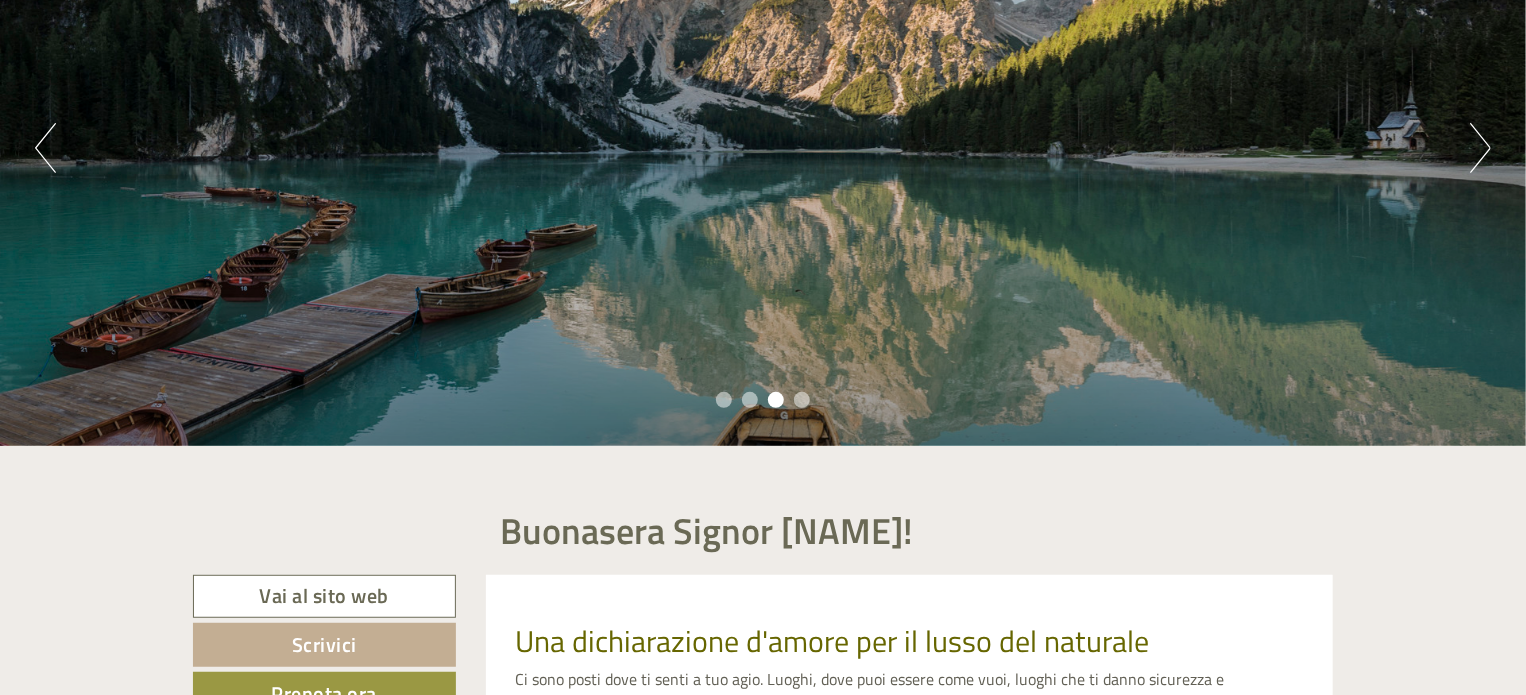 click on "Next" at bounding box center (1480, 148) 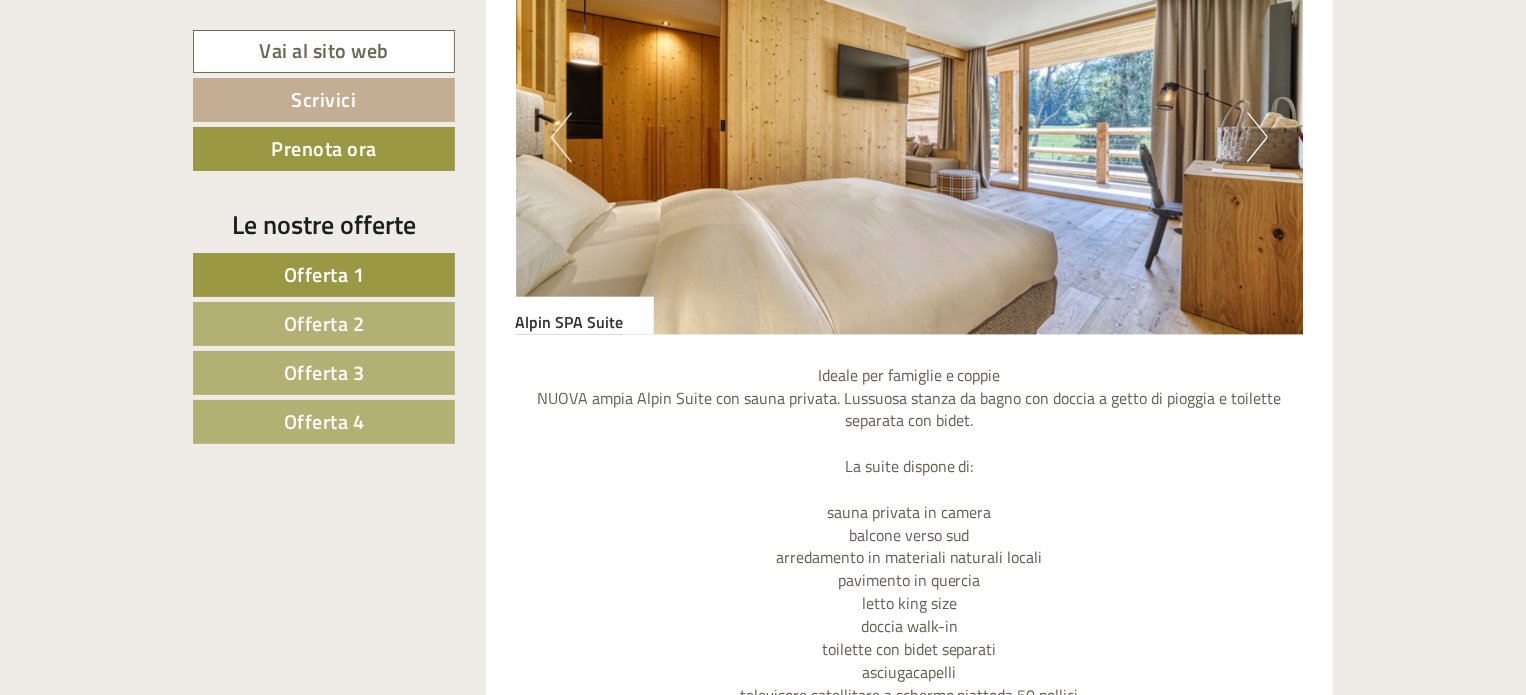 scroll, scrollTop: 1800, scrollLeft: 0, axis: vertical 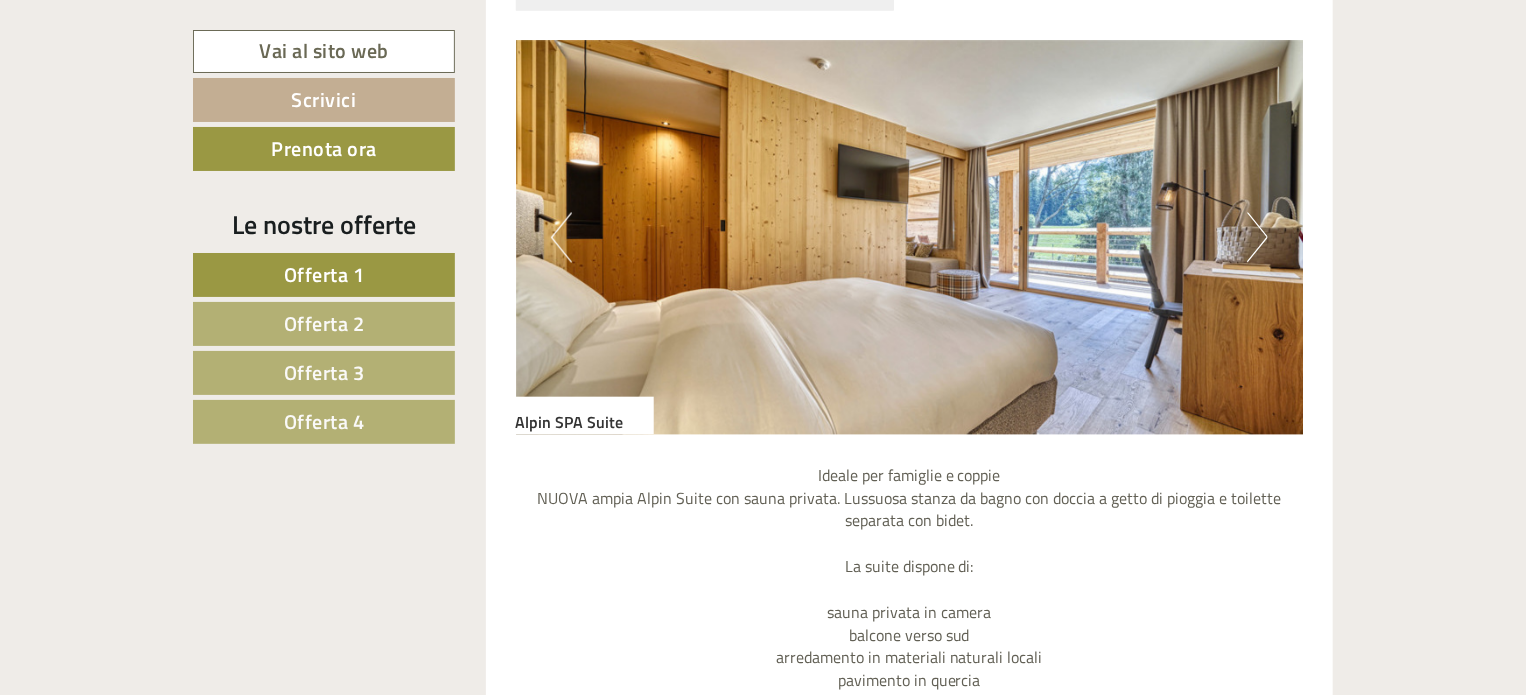click on "Next" at bounding box center (1257, 238) 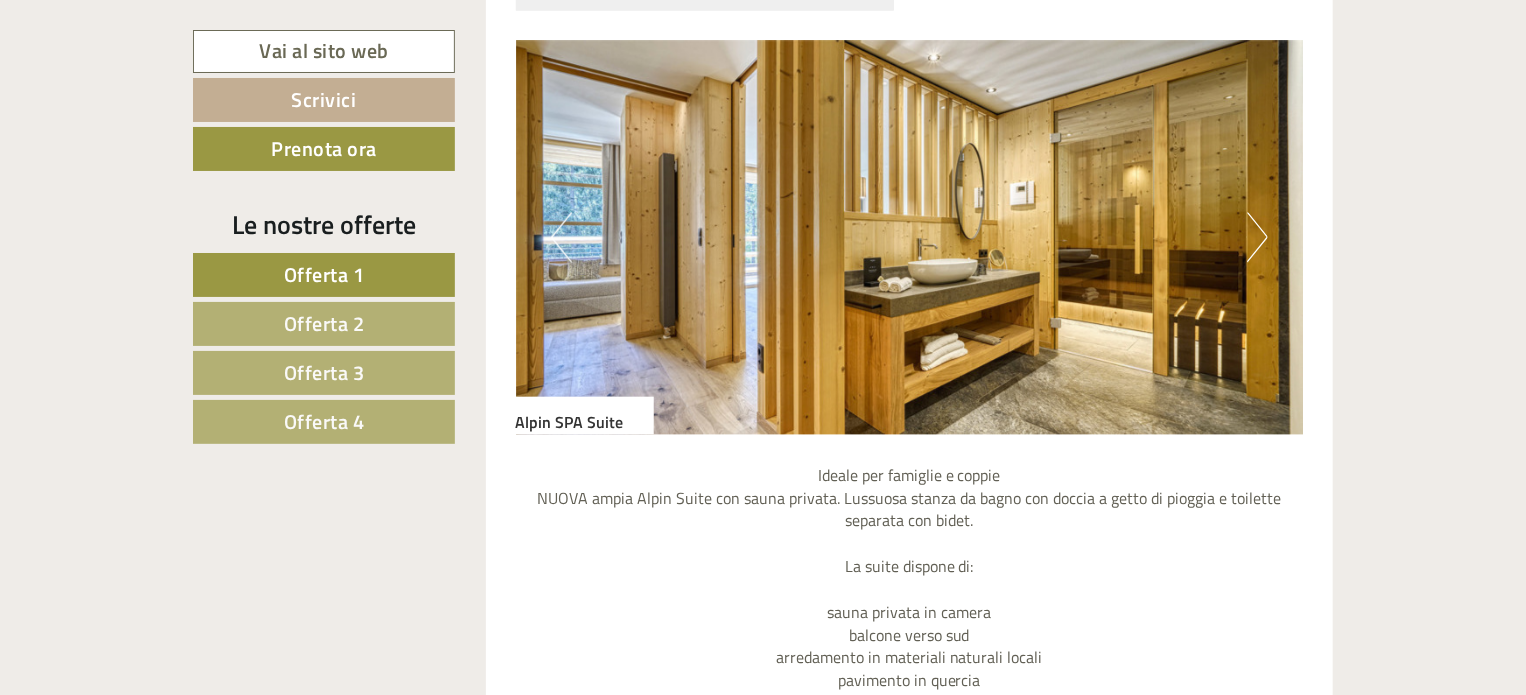 click on "Next" at bounding box center (1257, 238) 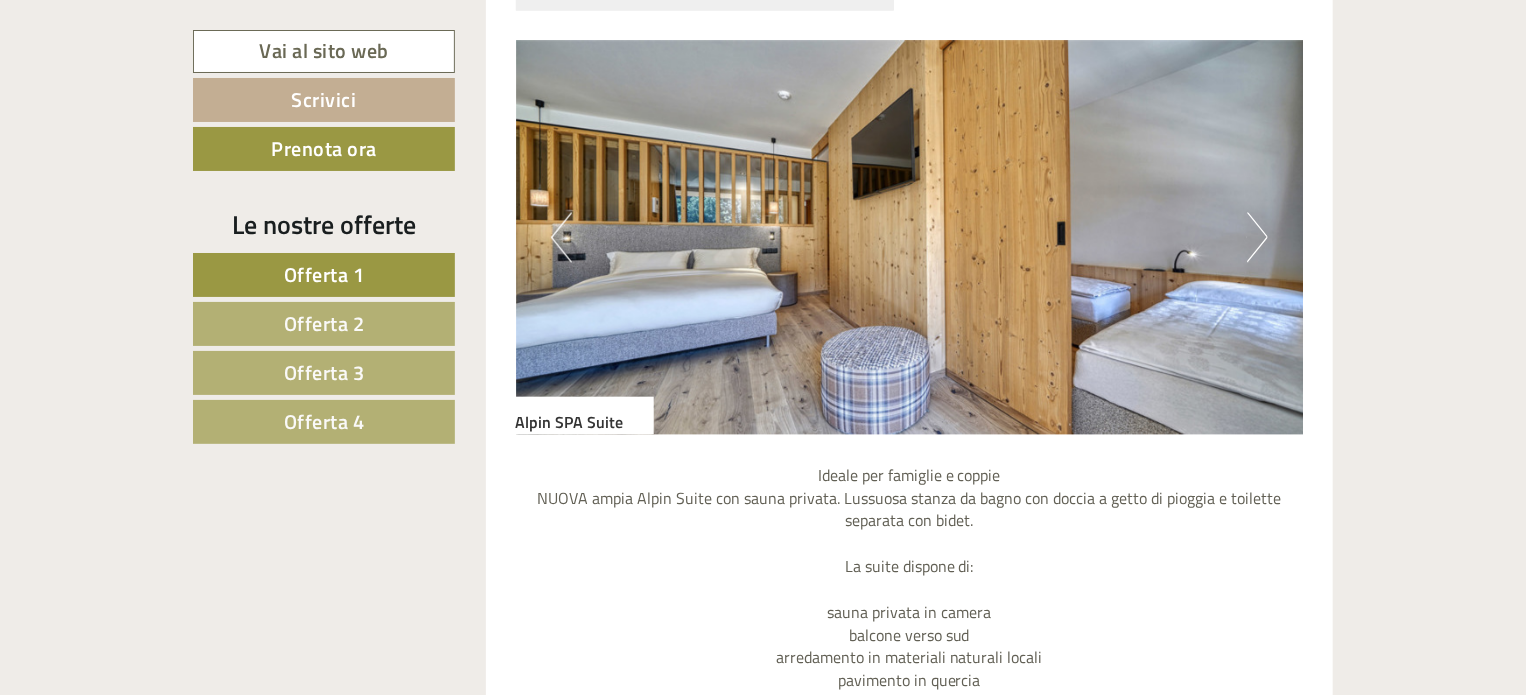click on "Next" at bounding box center [1257, 238] 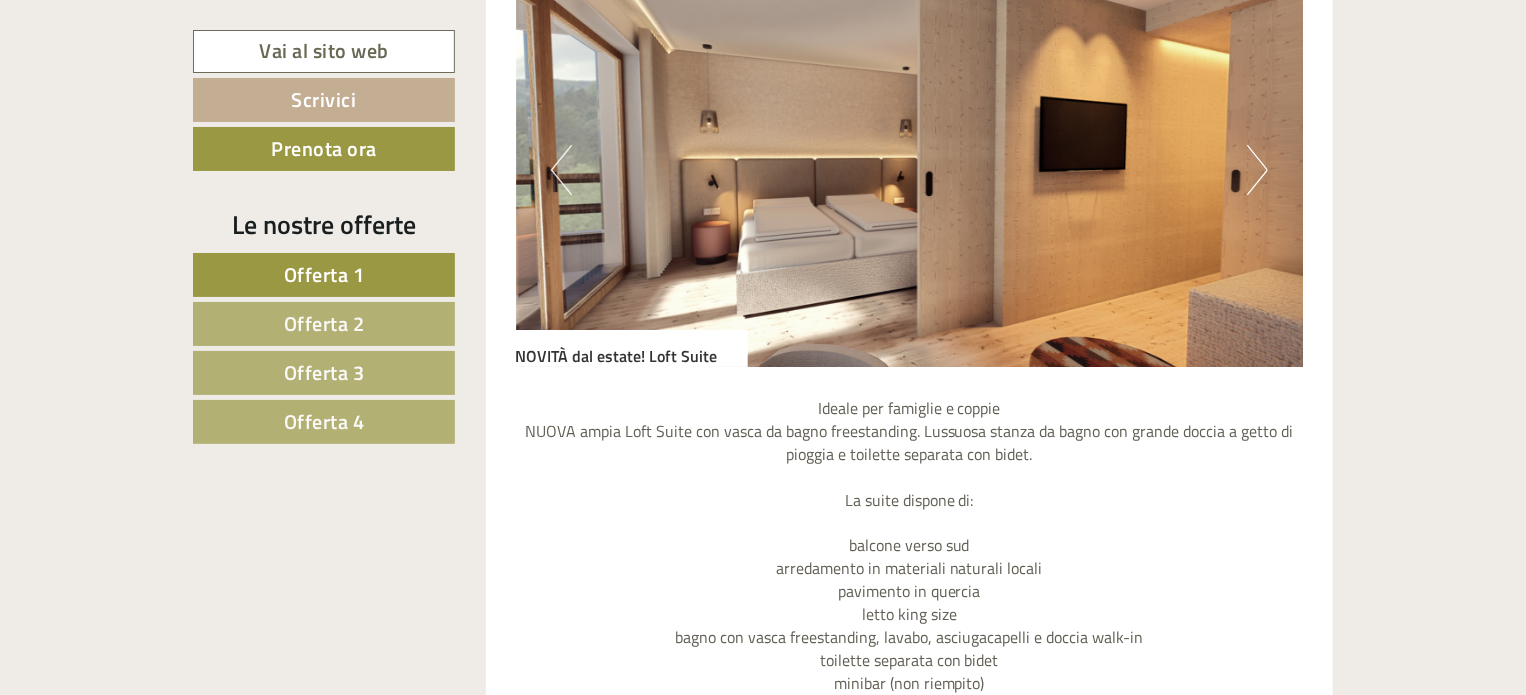 scroll, scrollTop: 3500, scrollLeft: 0, axis: vertical 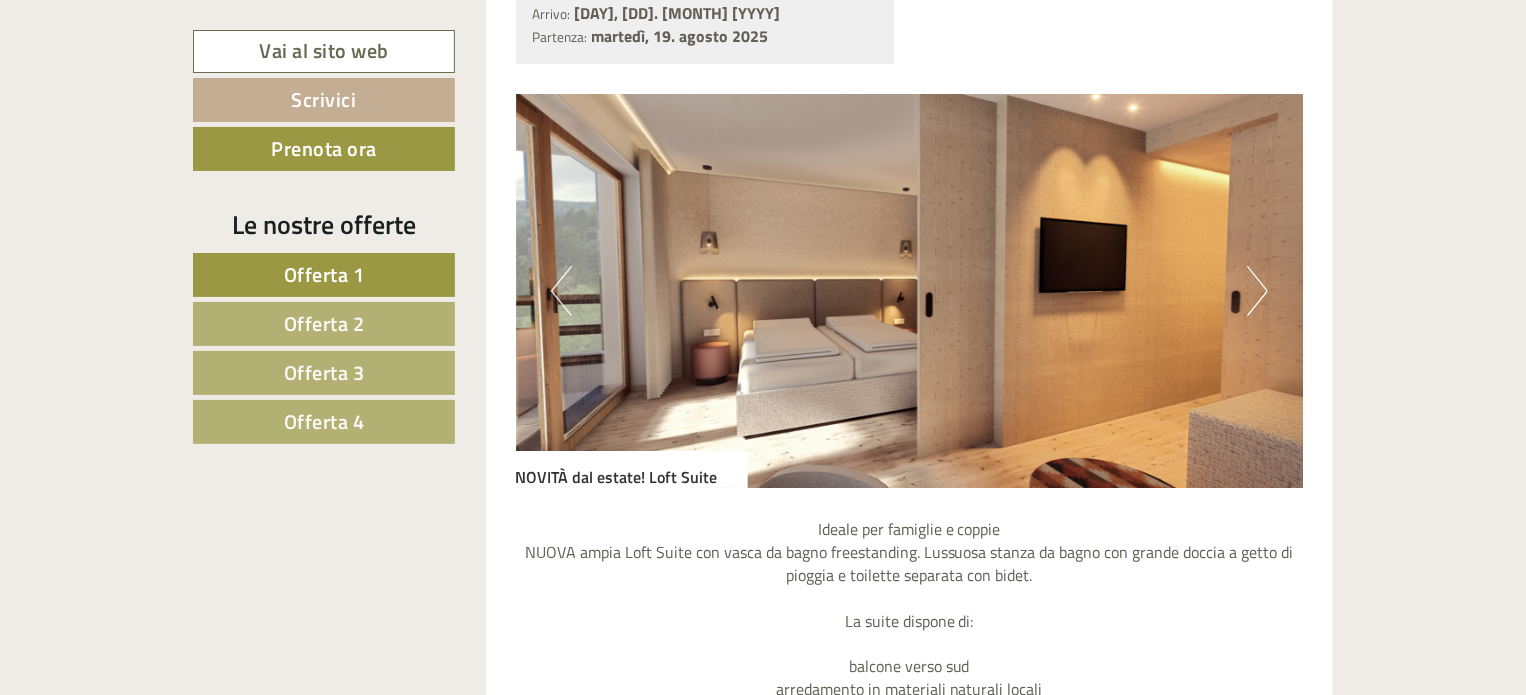 click on "Next" at bounding box center [1257, 291] 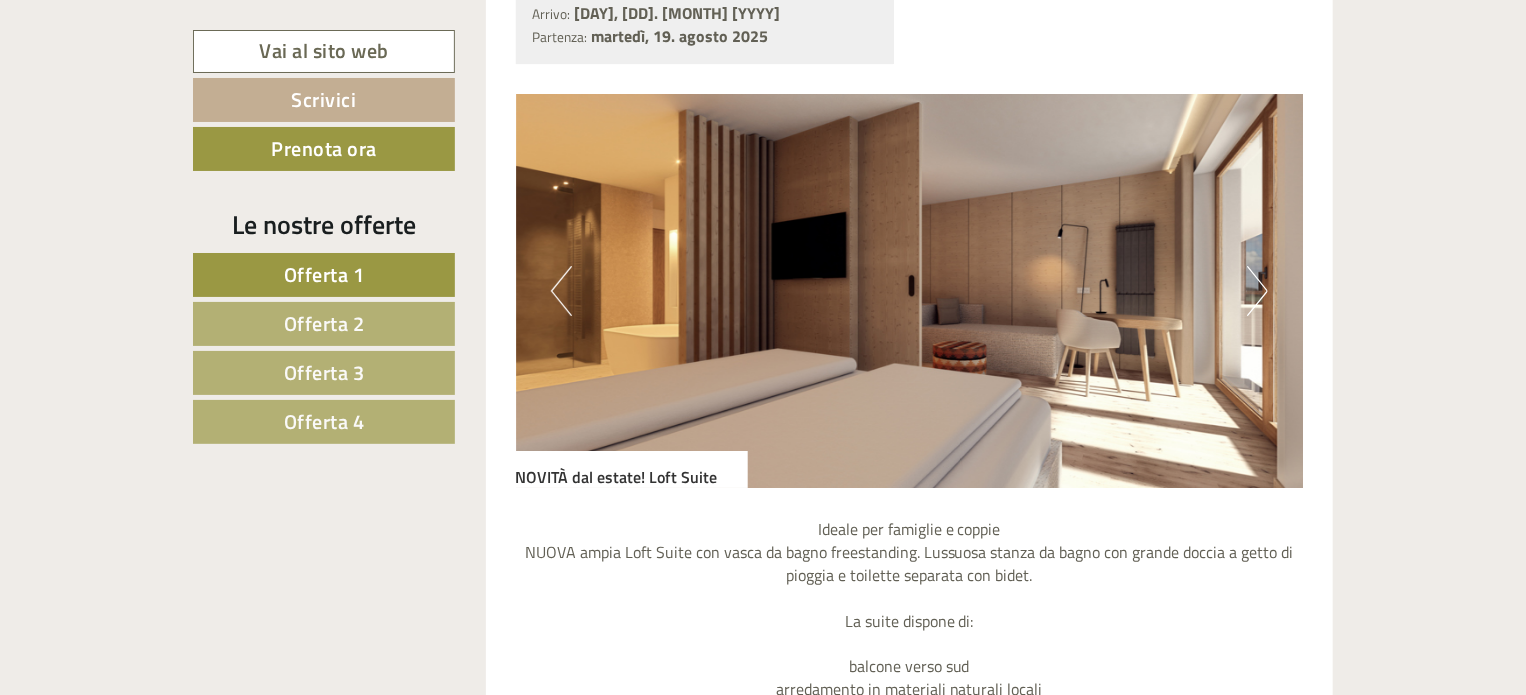 click on "Next" at bounding box center [1257, 291] 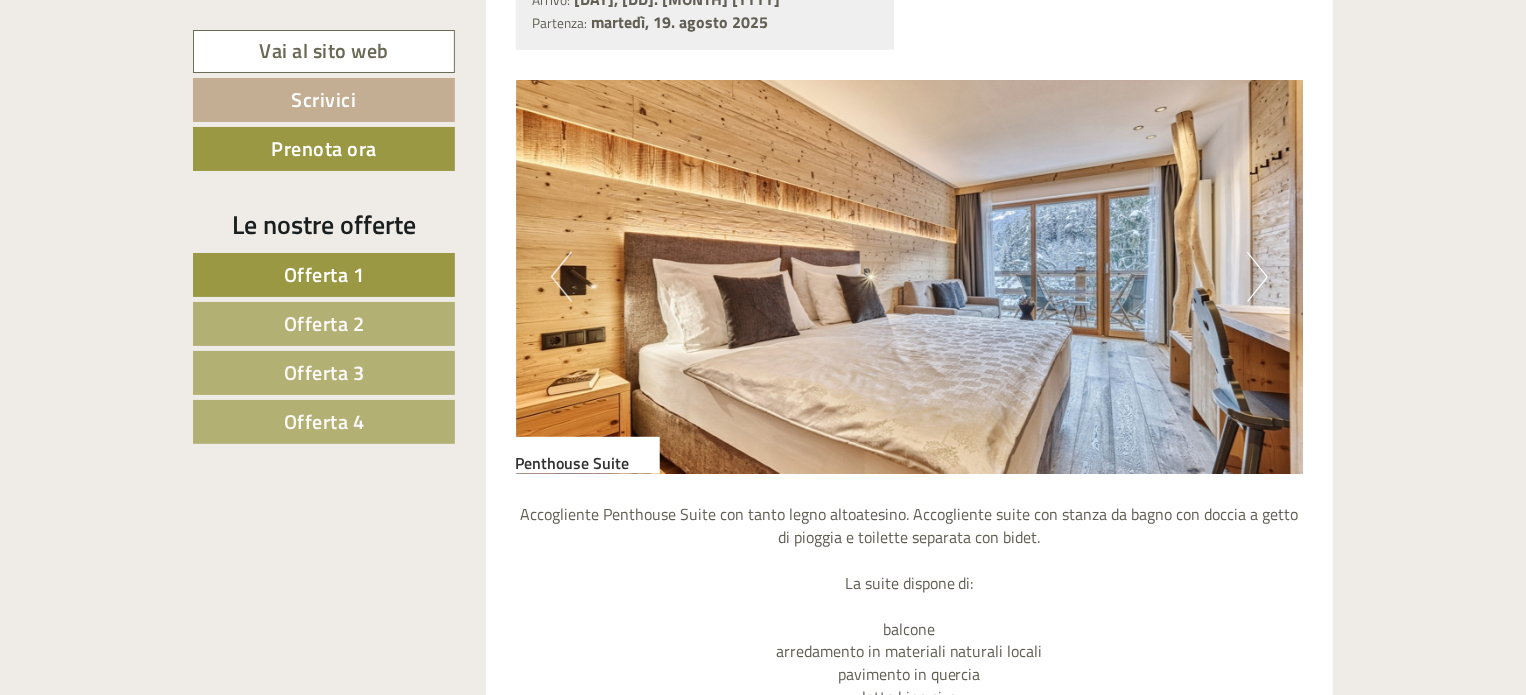 scroll, scrollTop: 5200, scrollLeft: 0, axis: vertical 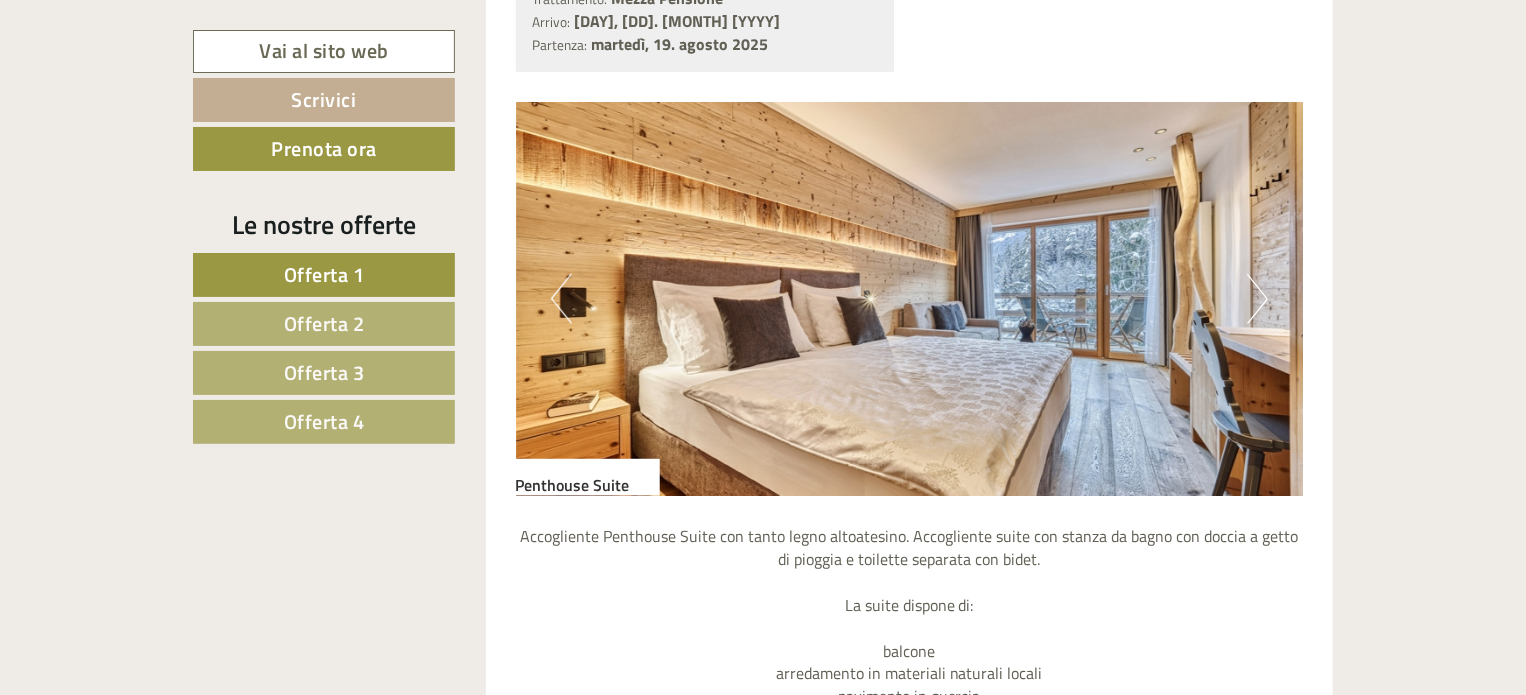 click on "Next" at bounding box center [1257, 299] 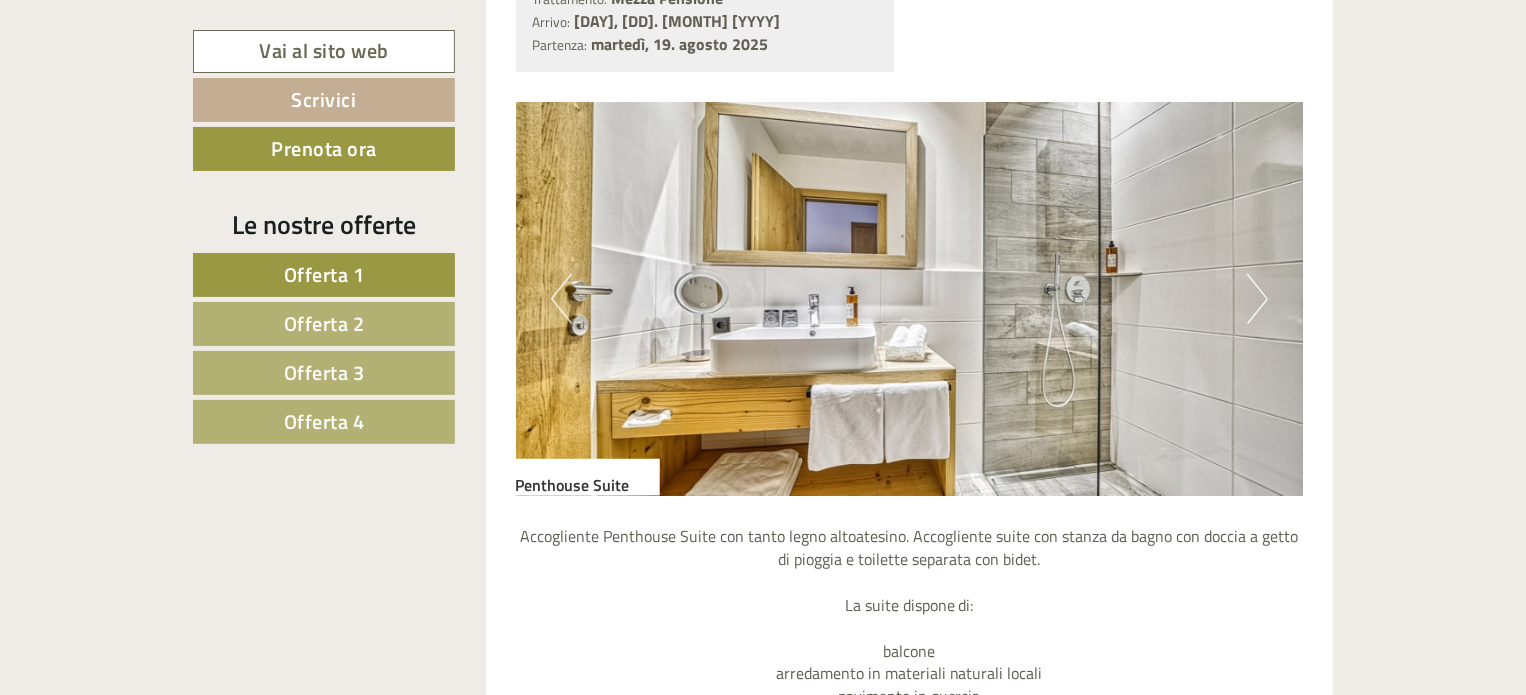 click on "Next" at bounding box center (1257, 299) 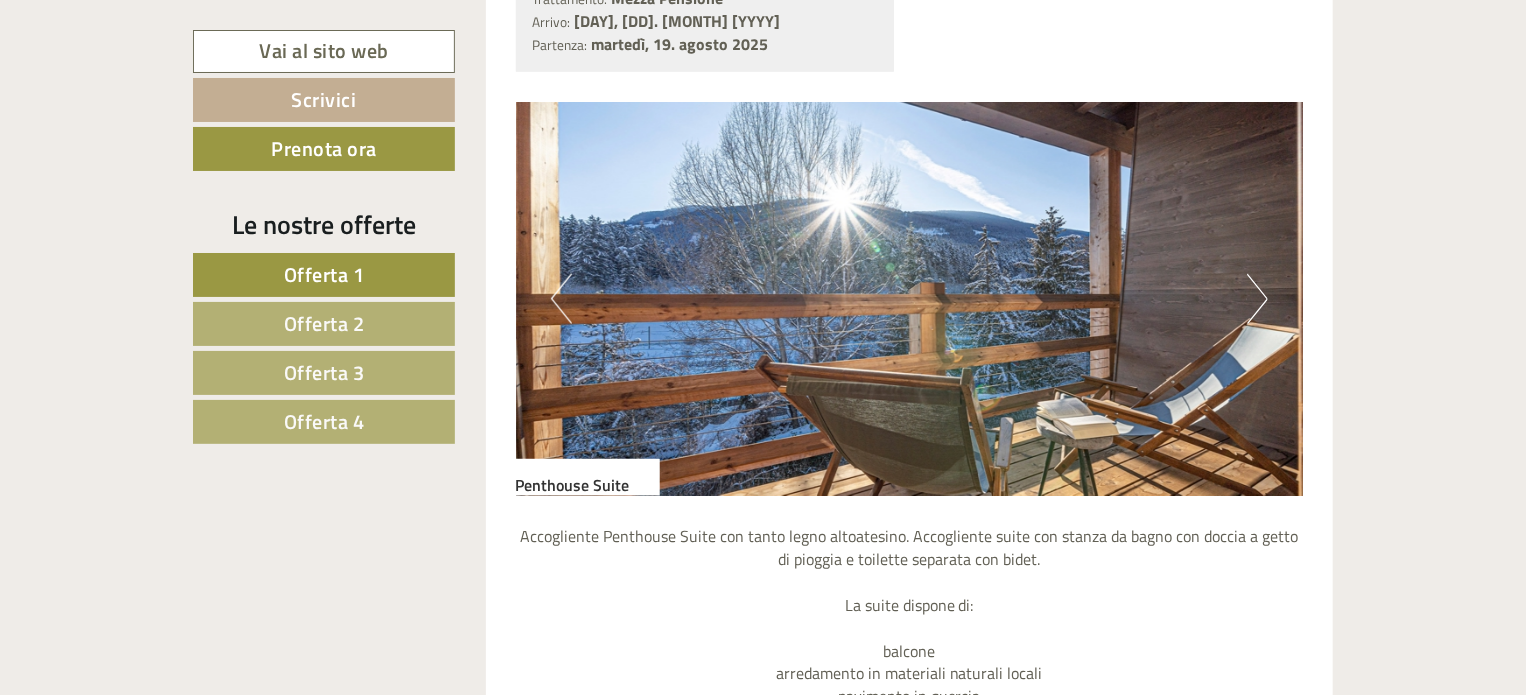 click on "Next" at bounding box center (1257, 299) 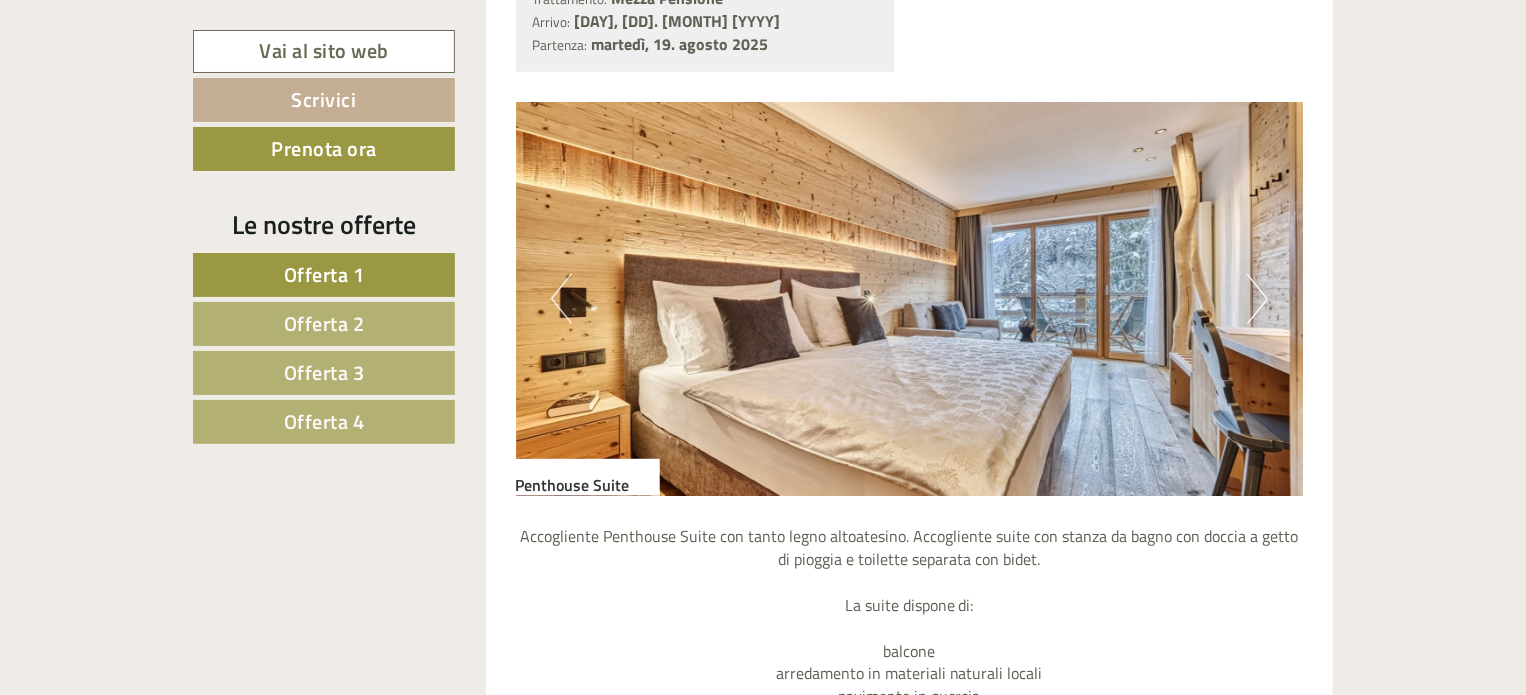 click on "Next" at bounding box center [1257, 299] 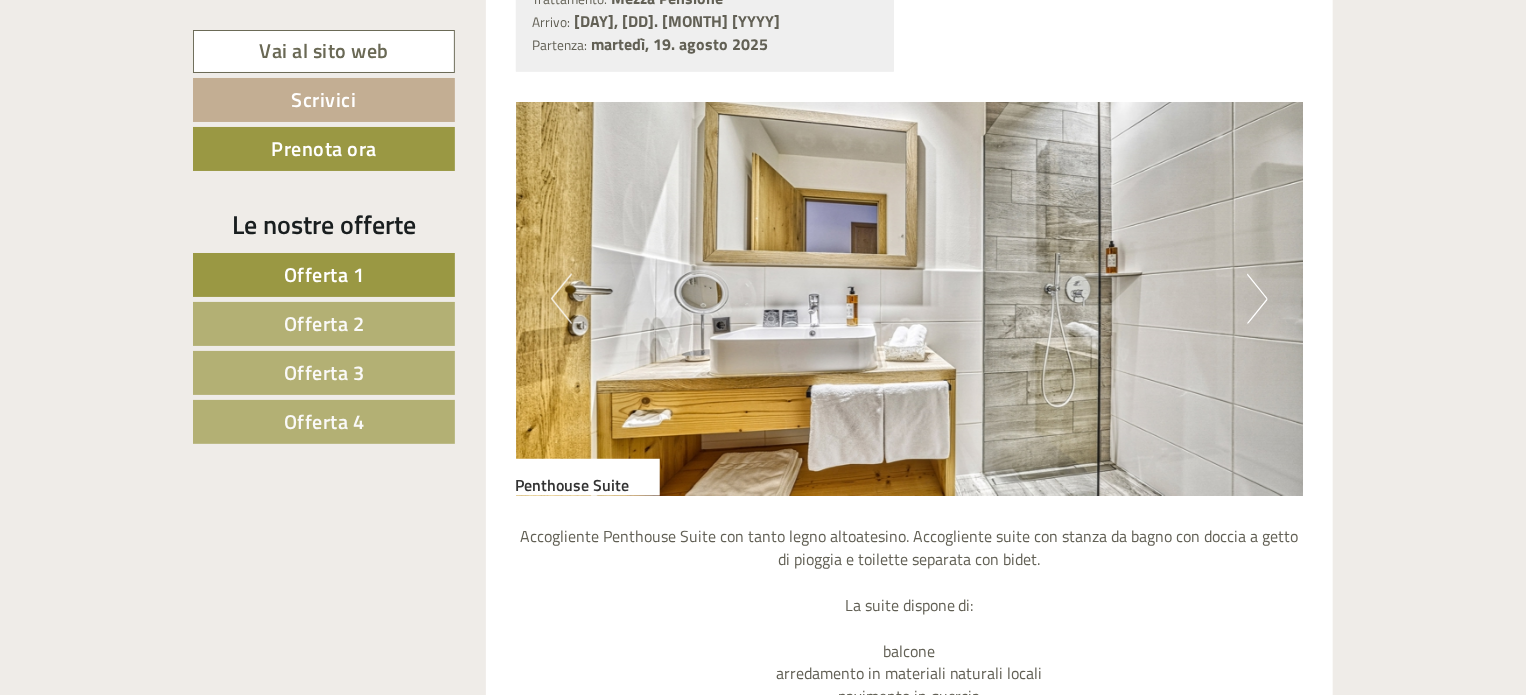click on "Next" at bounding box center (1257, 299) 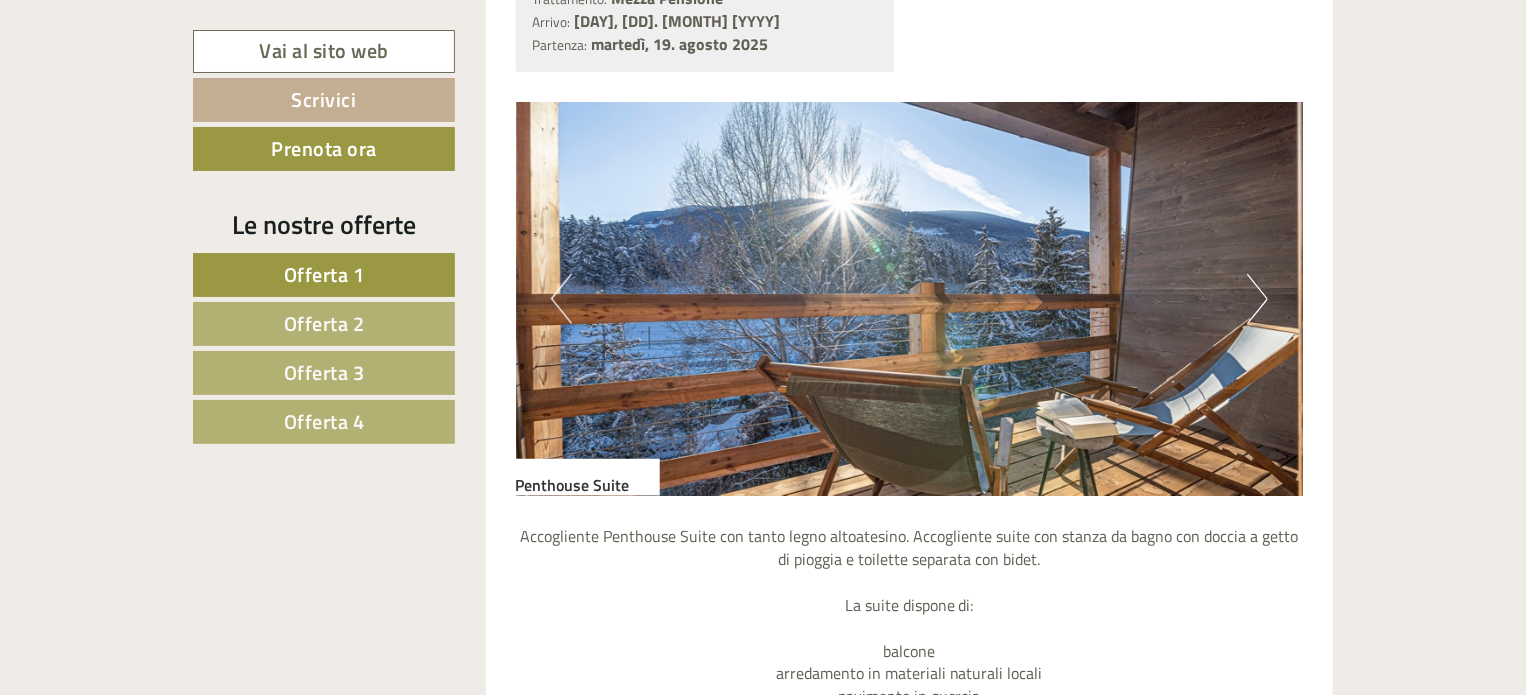 click on "Next" at bounding box center [1257, 299] 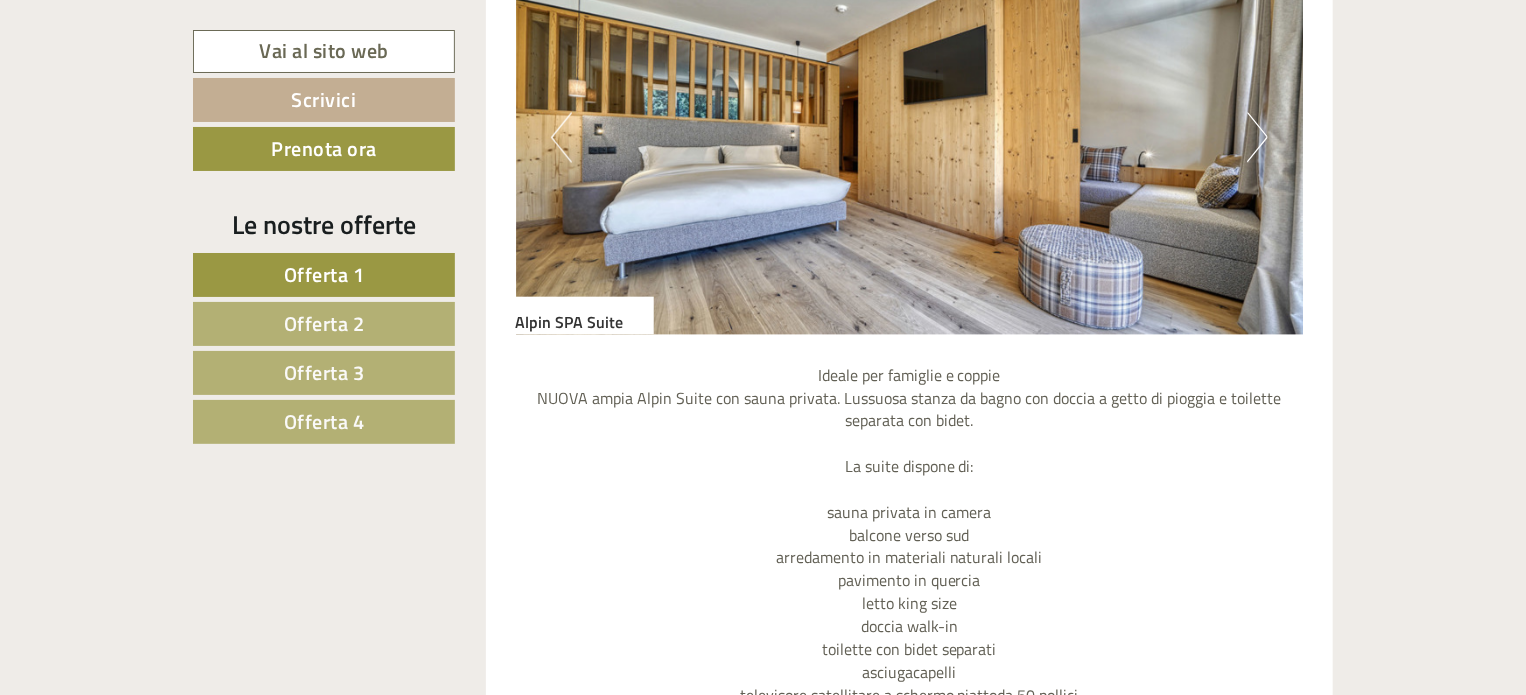 scroll, scrollTop: 1400, scrollLeft: 0, axis: vertical 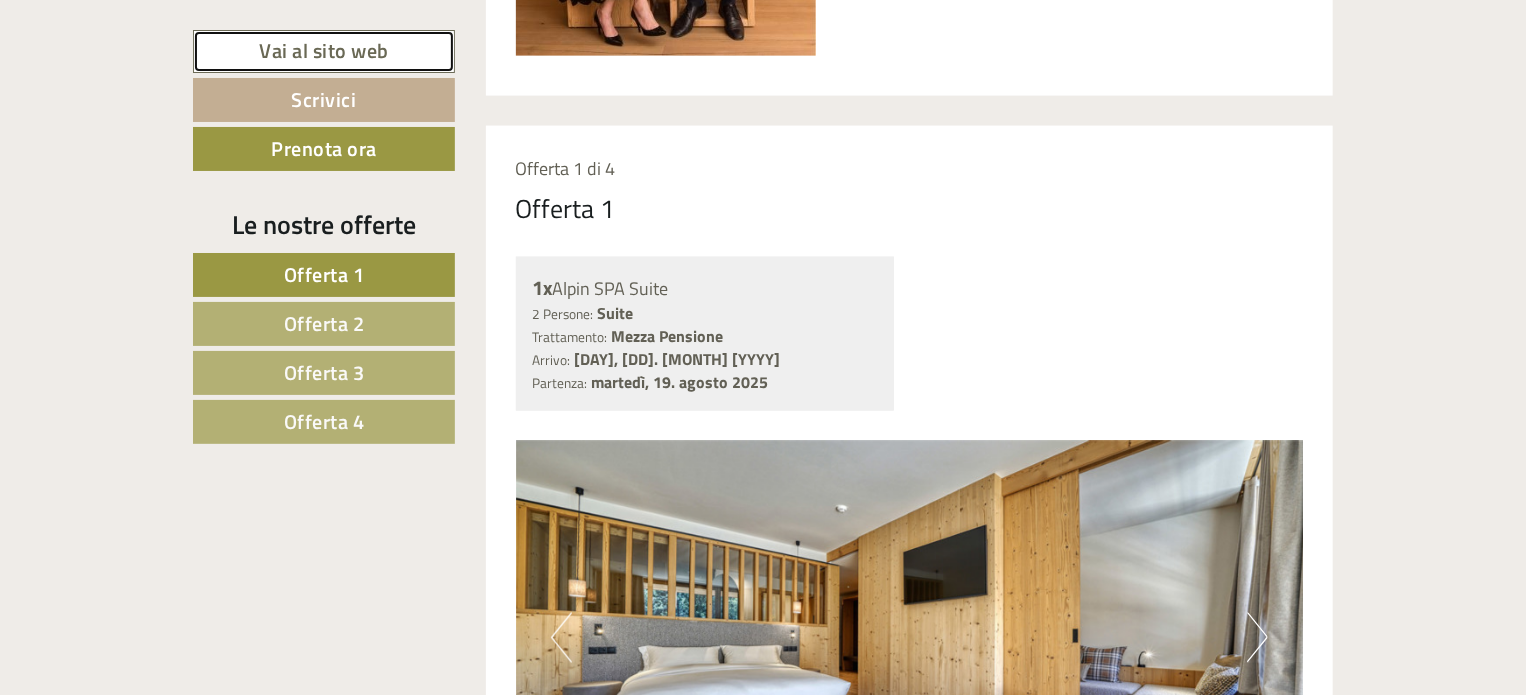 click on "Vai al sito web" at bounding box center [324, 51] 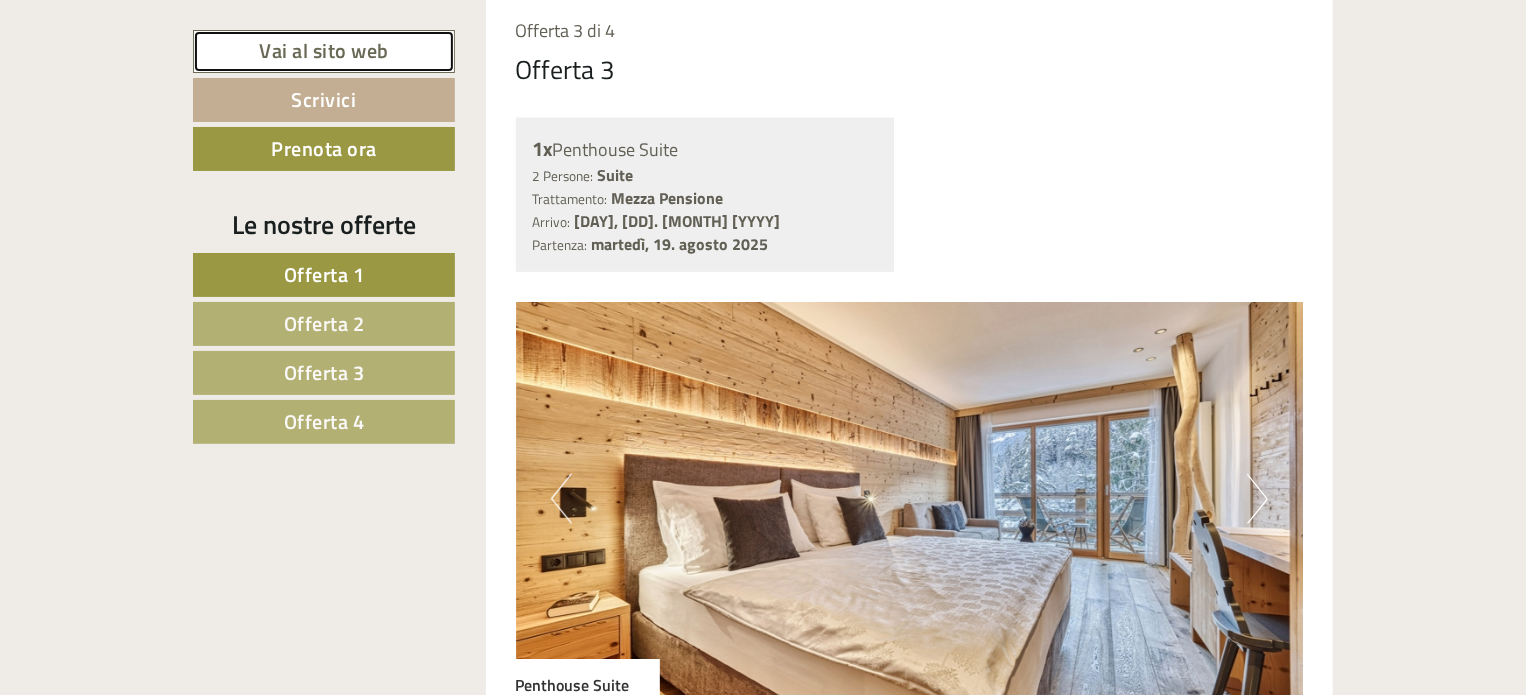 scroll, scrollTop: 5200, scrollLeft: 0, axis: vertical 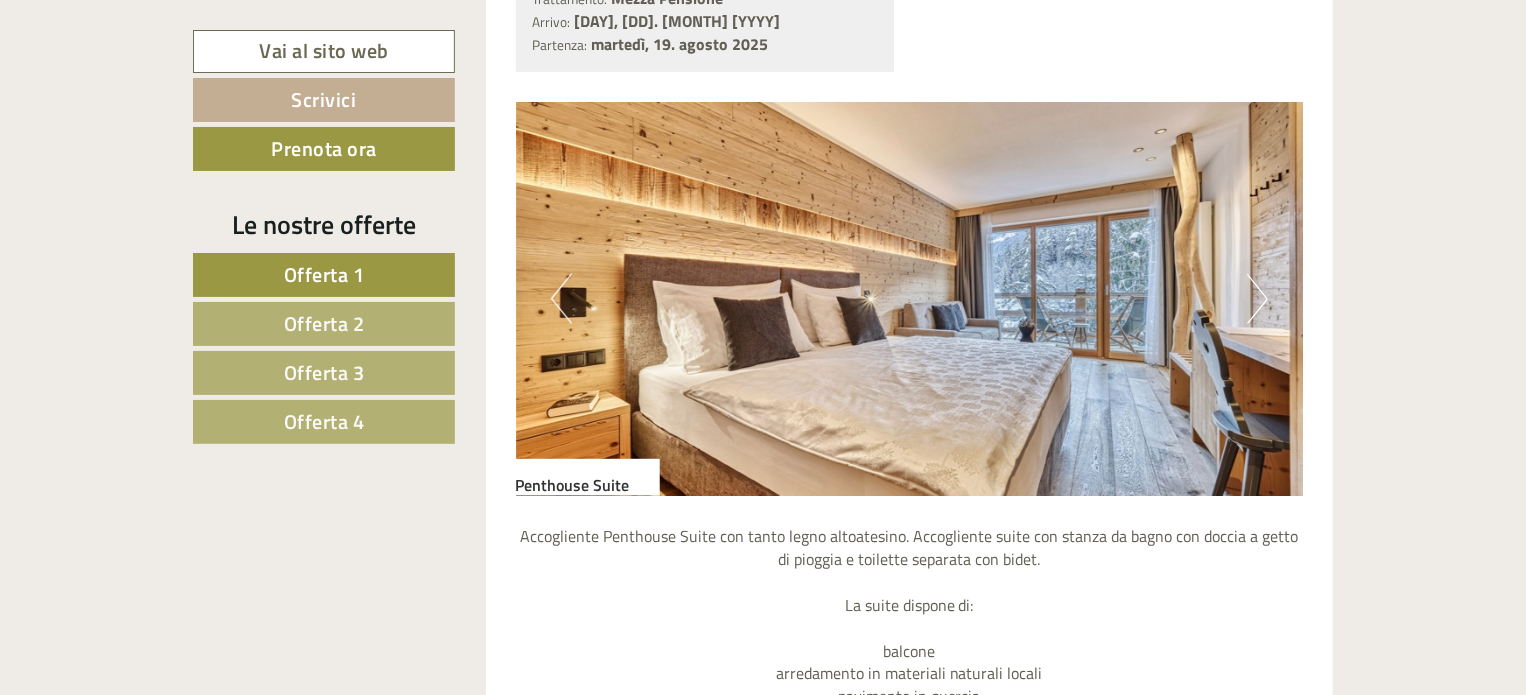 click on "Offerta 4" at bounding box center [324, 421] 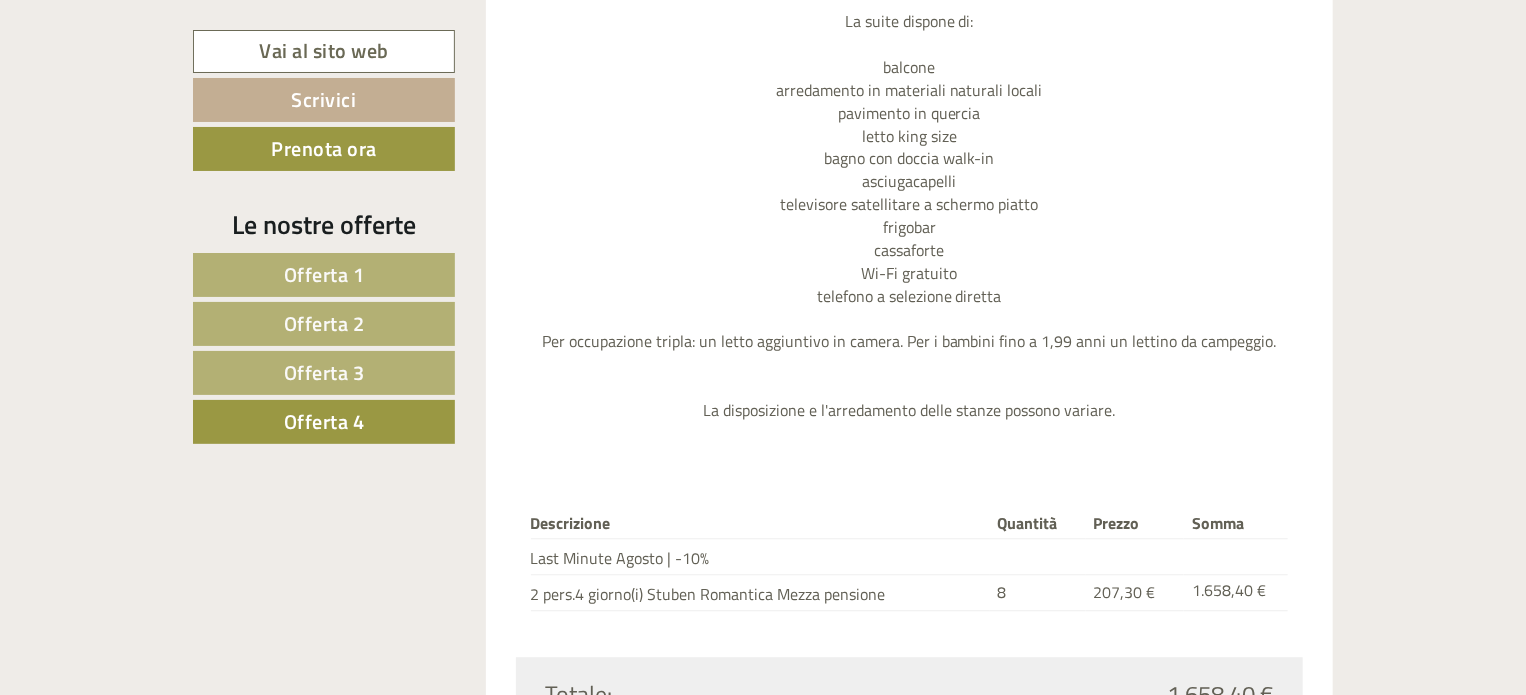 scroll, scrollTop: 2426, scrollLeft: 0, axis: vertical 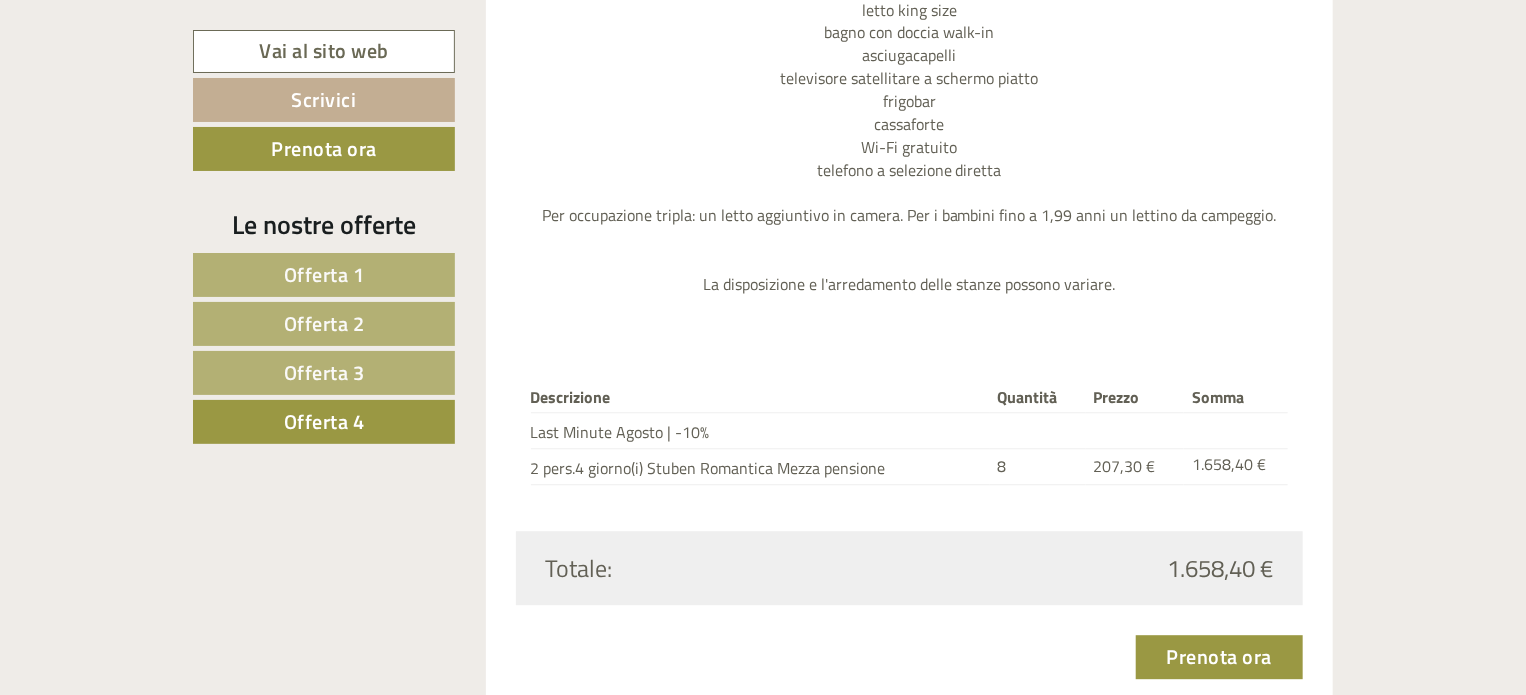 click on "Offerta 3" at bounding box center (324, 373) 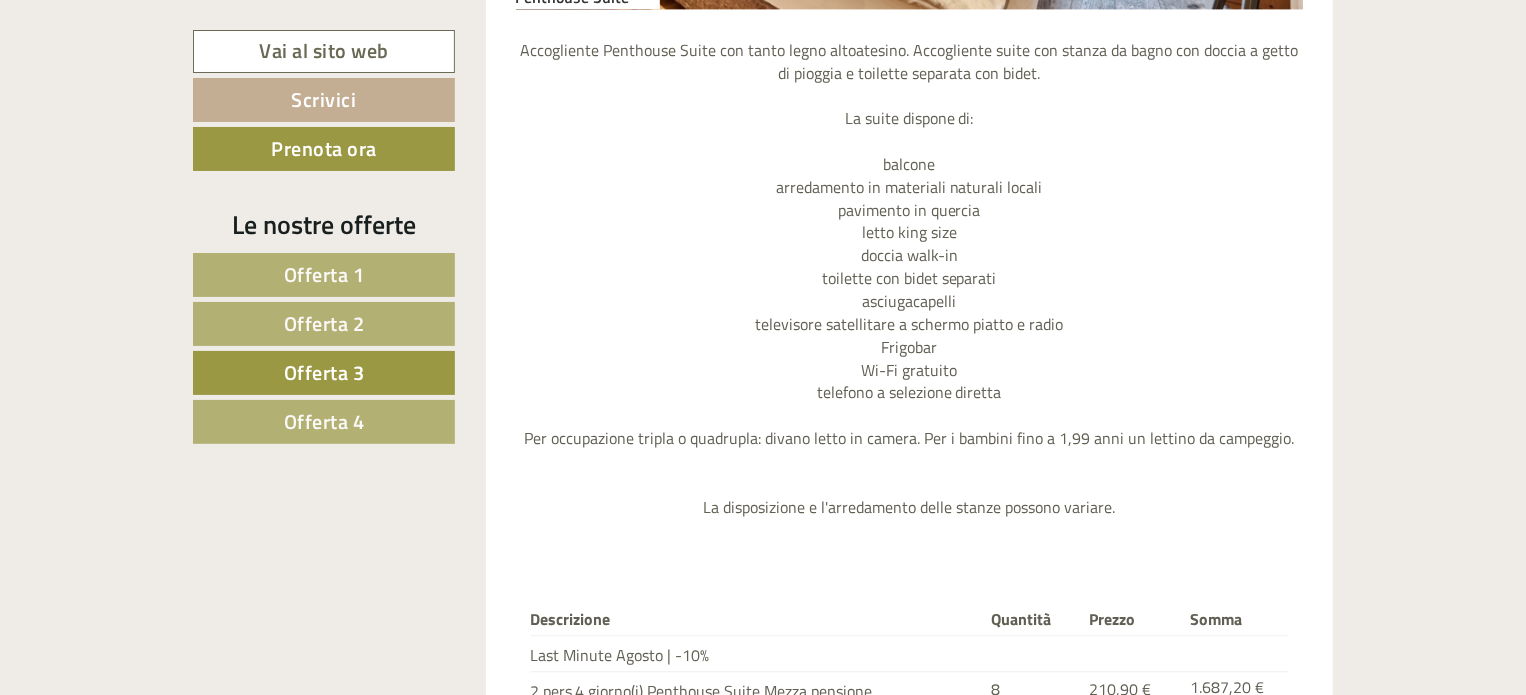 scroll, scrollTop: 2726, scrollLeft: 0, axis: vertical 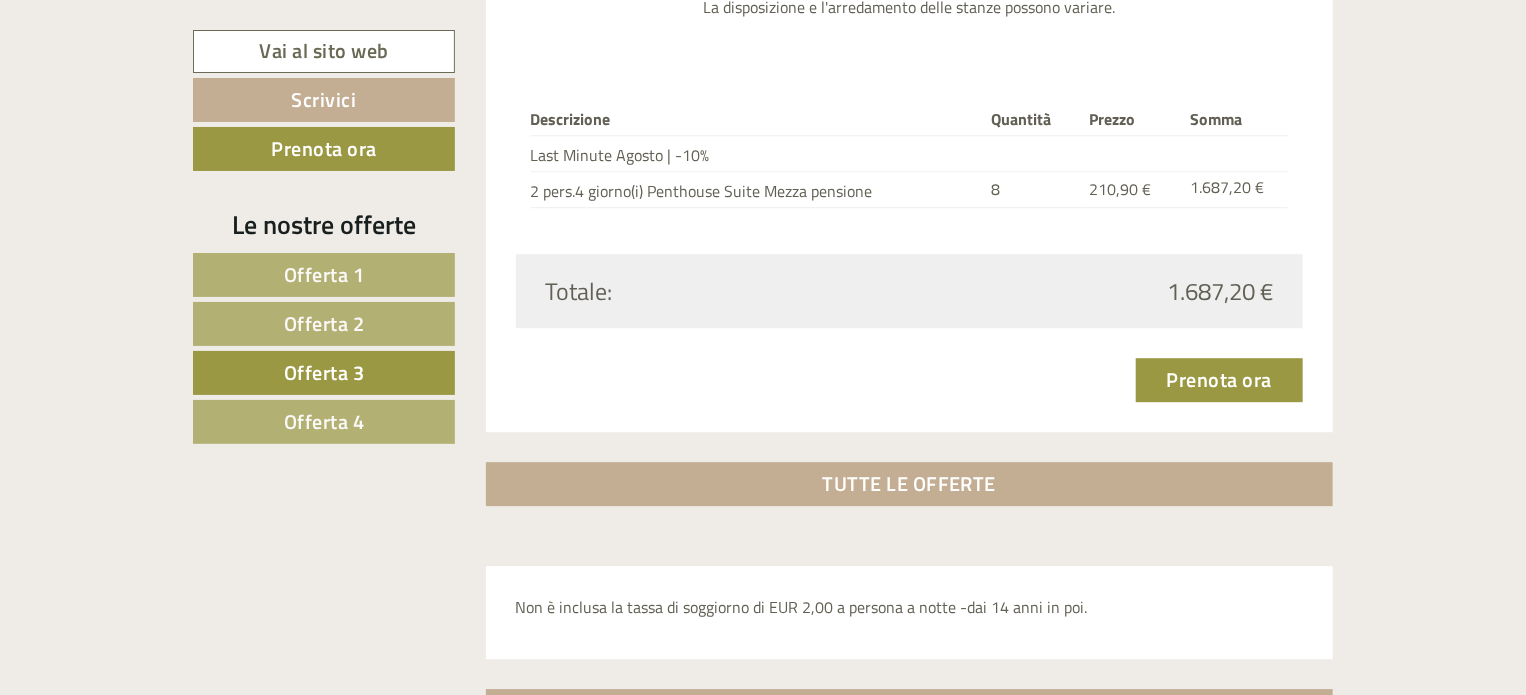 click on "Offerta 4" at bounding box center [324, 422] 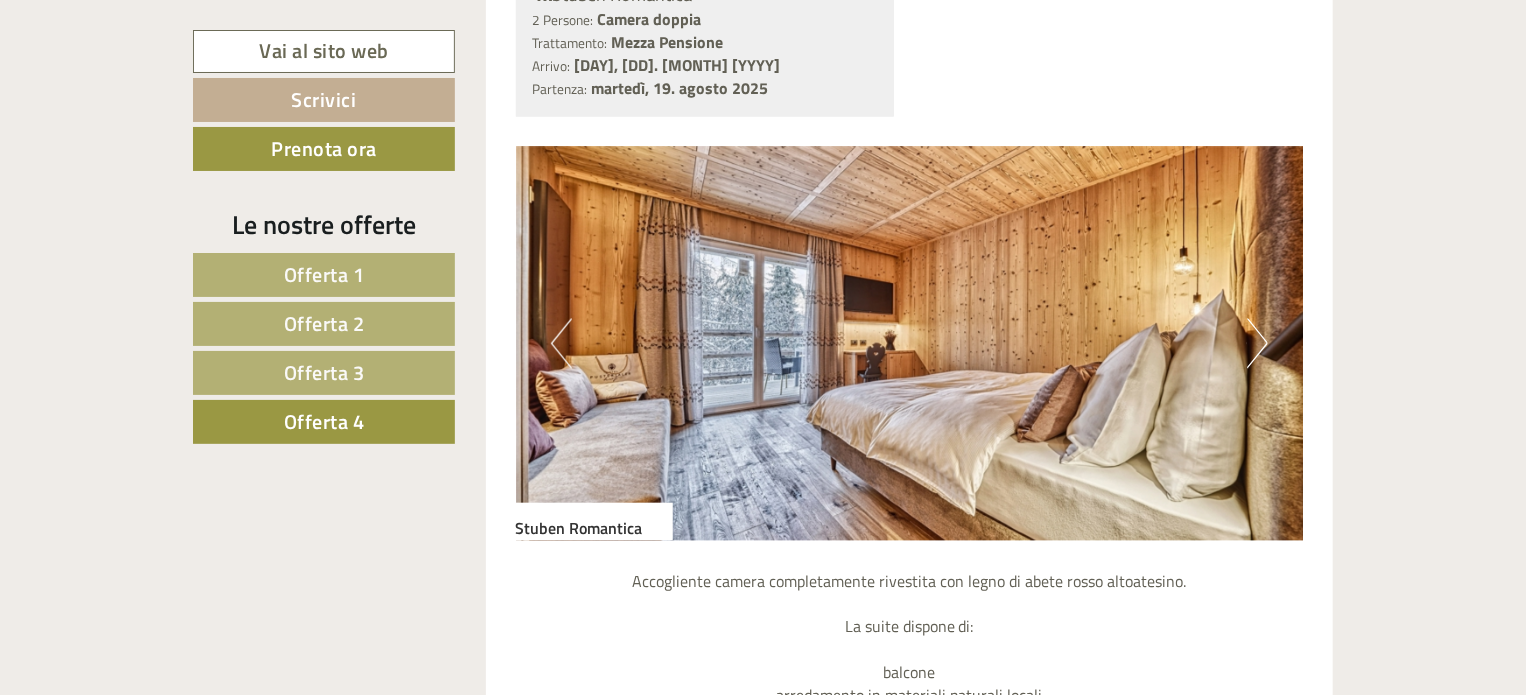 scroll, scrollTop: 1726, scrollLeft: 0, axis: vertical 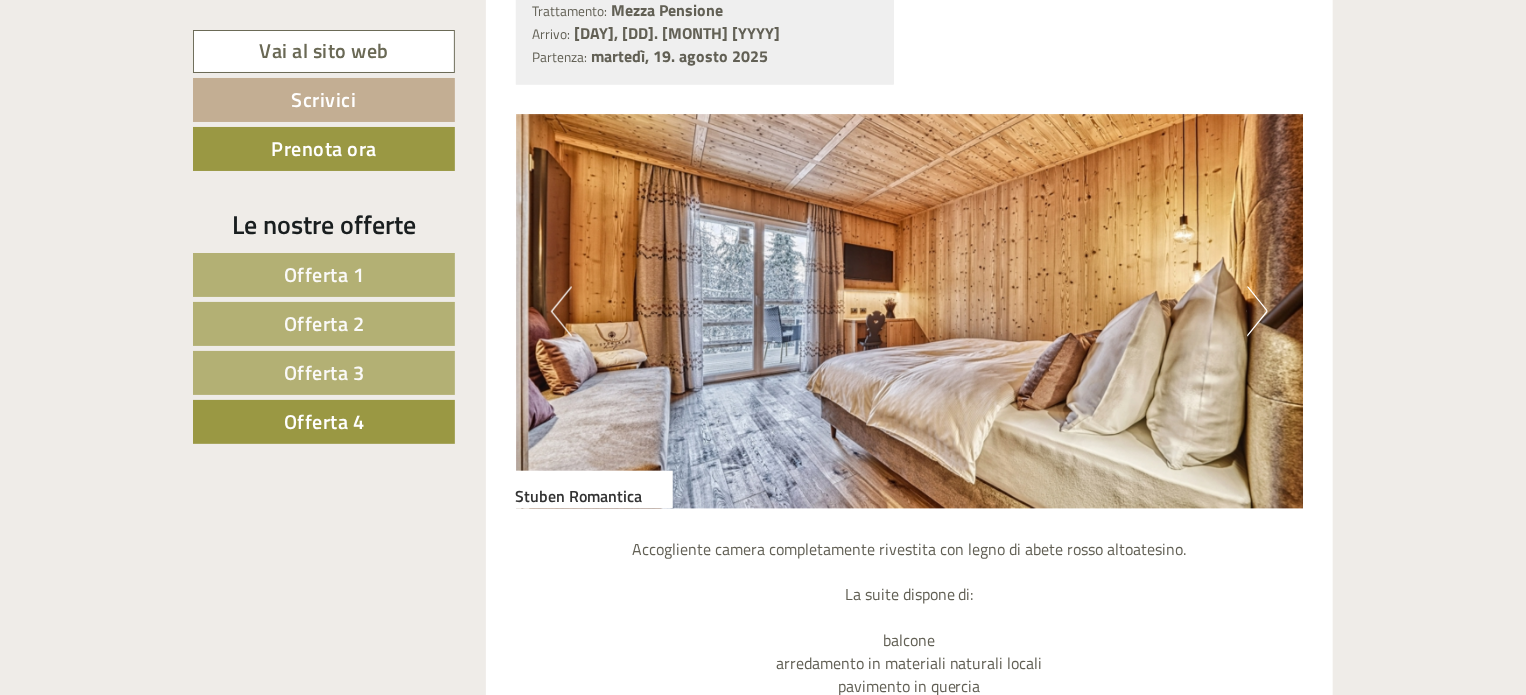 click on "Next" at bounding box center [1257, 312] 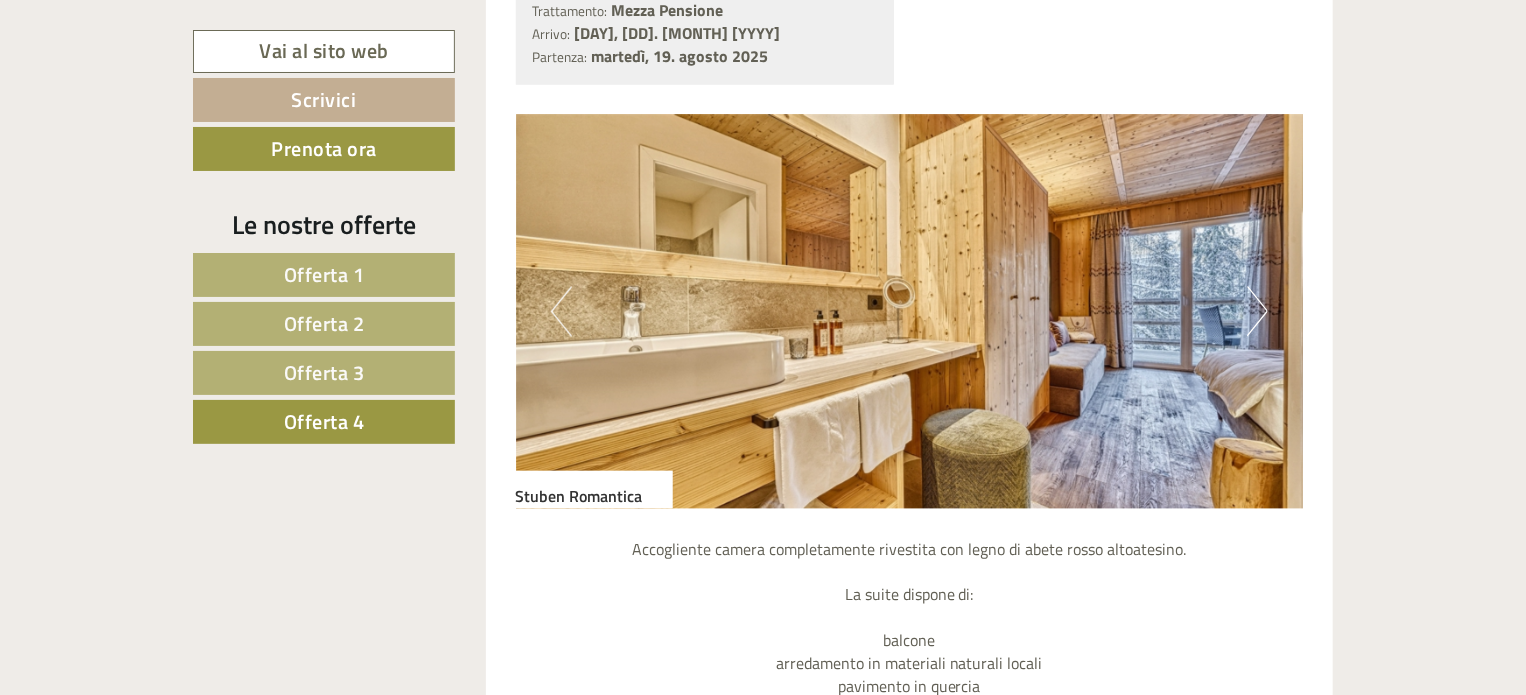 click on "Next" at bounding box center (1257, 312) 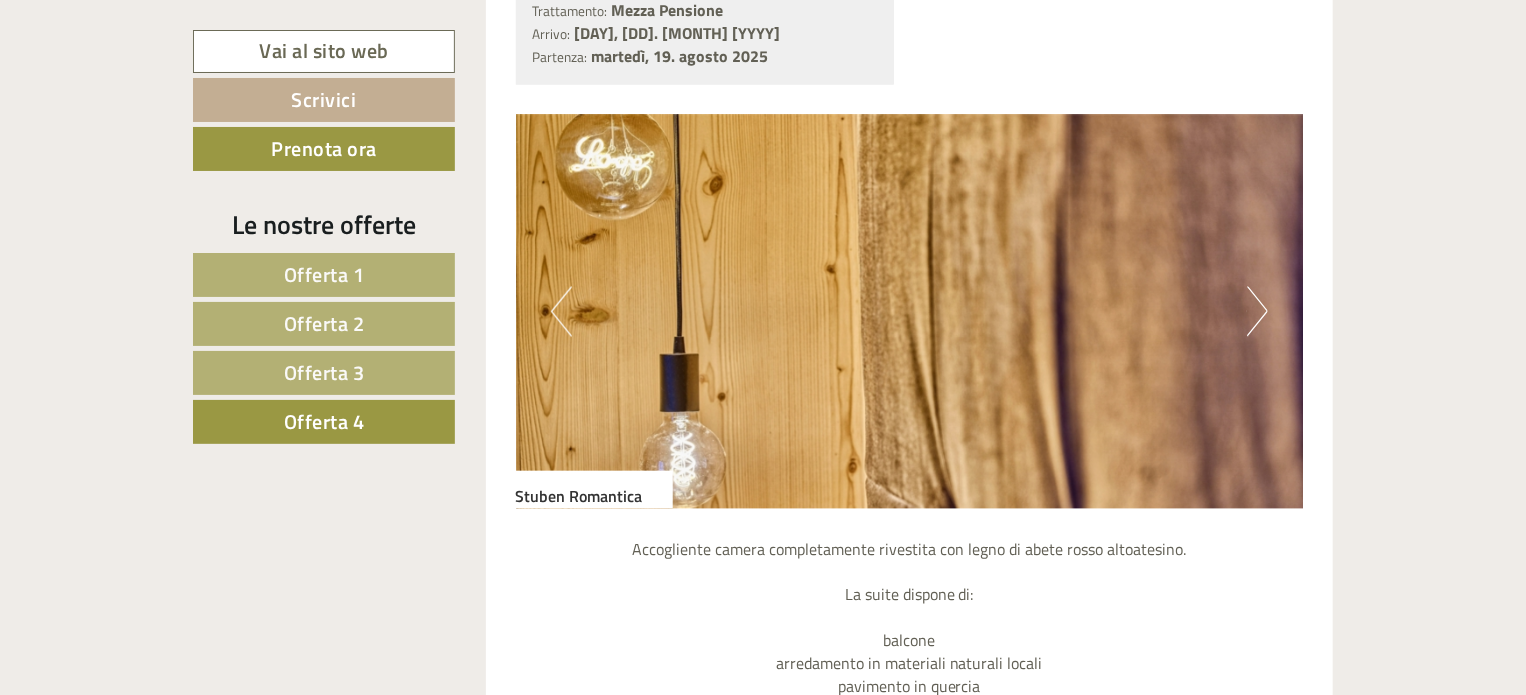 click on "Next" at bounding box center (1257, 312) 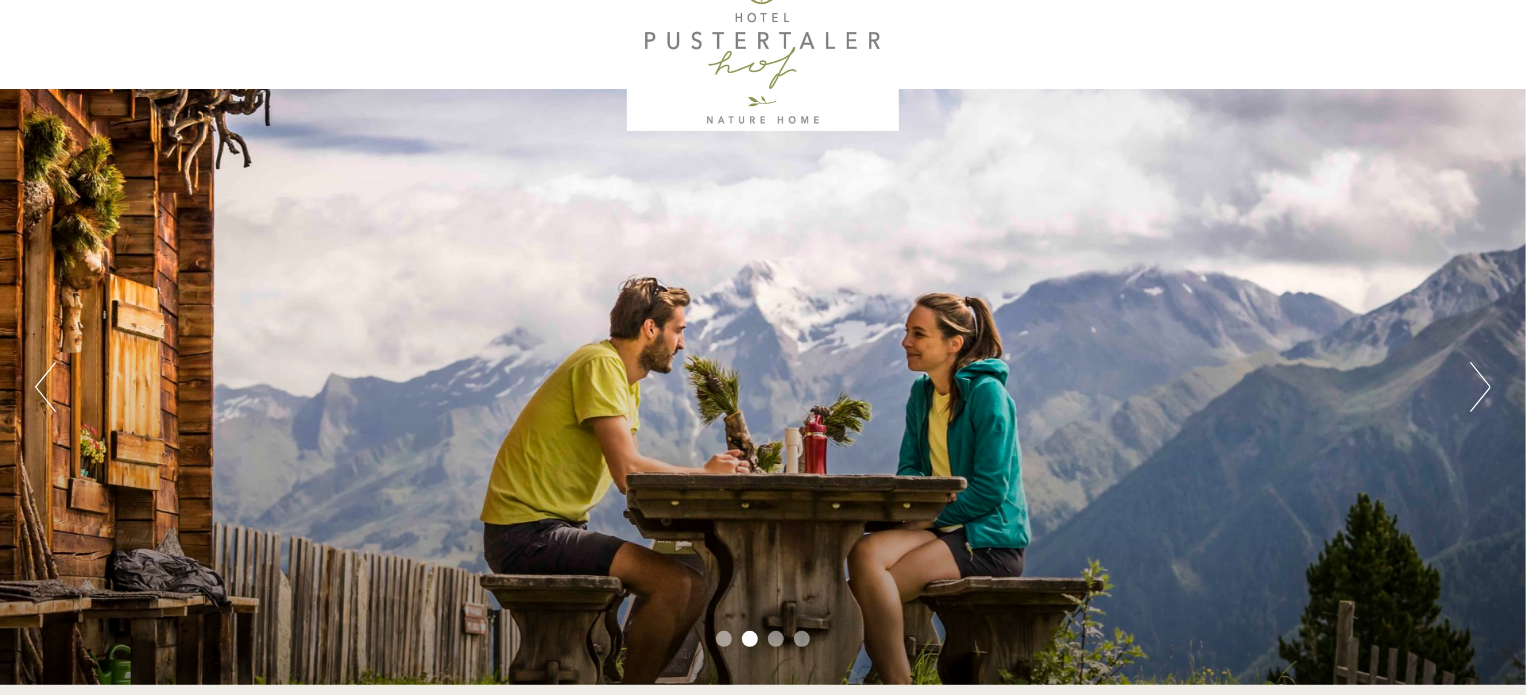 scroll, scrollTop: 26, scrollLeft: 0, axis: vertical 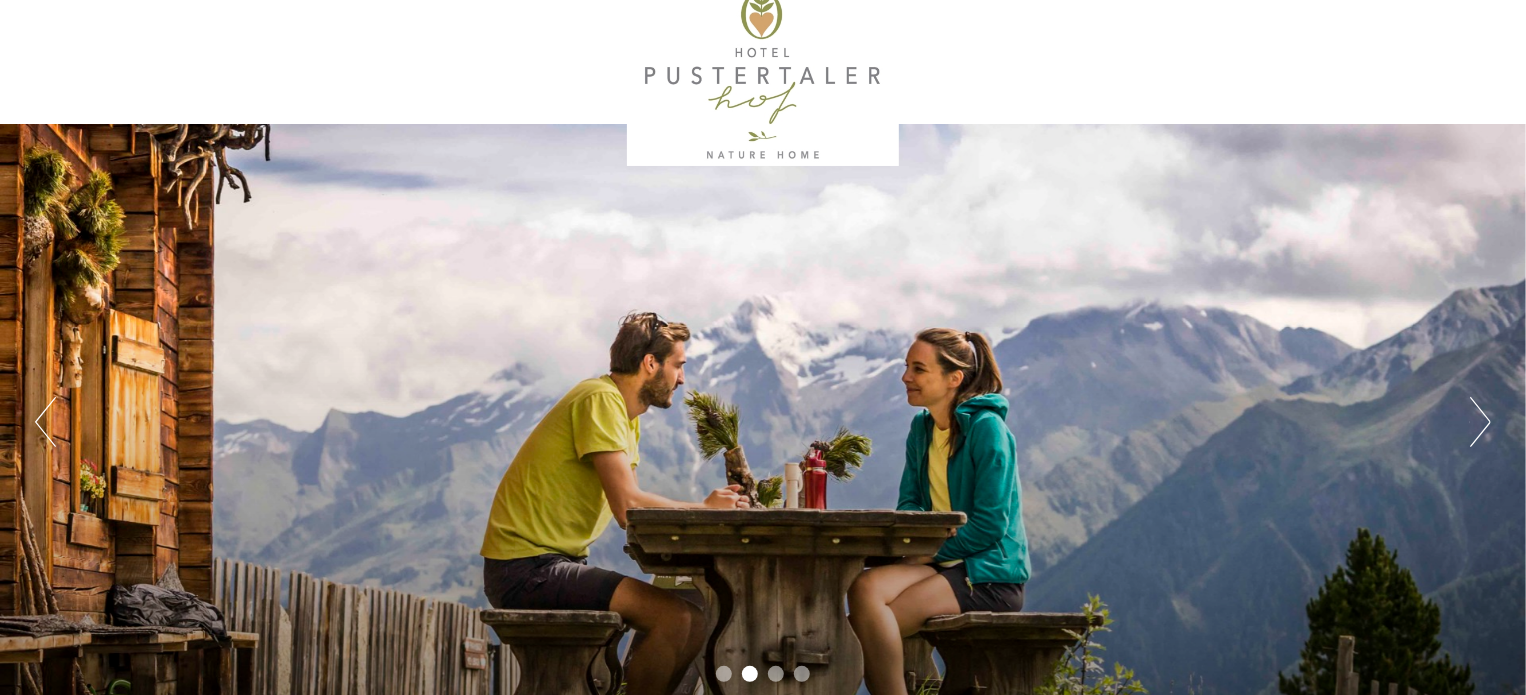 click on "1" at bounding box center [724, 674] 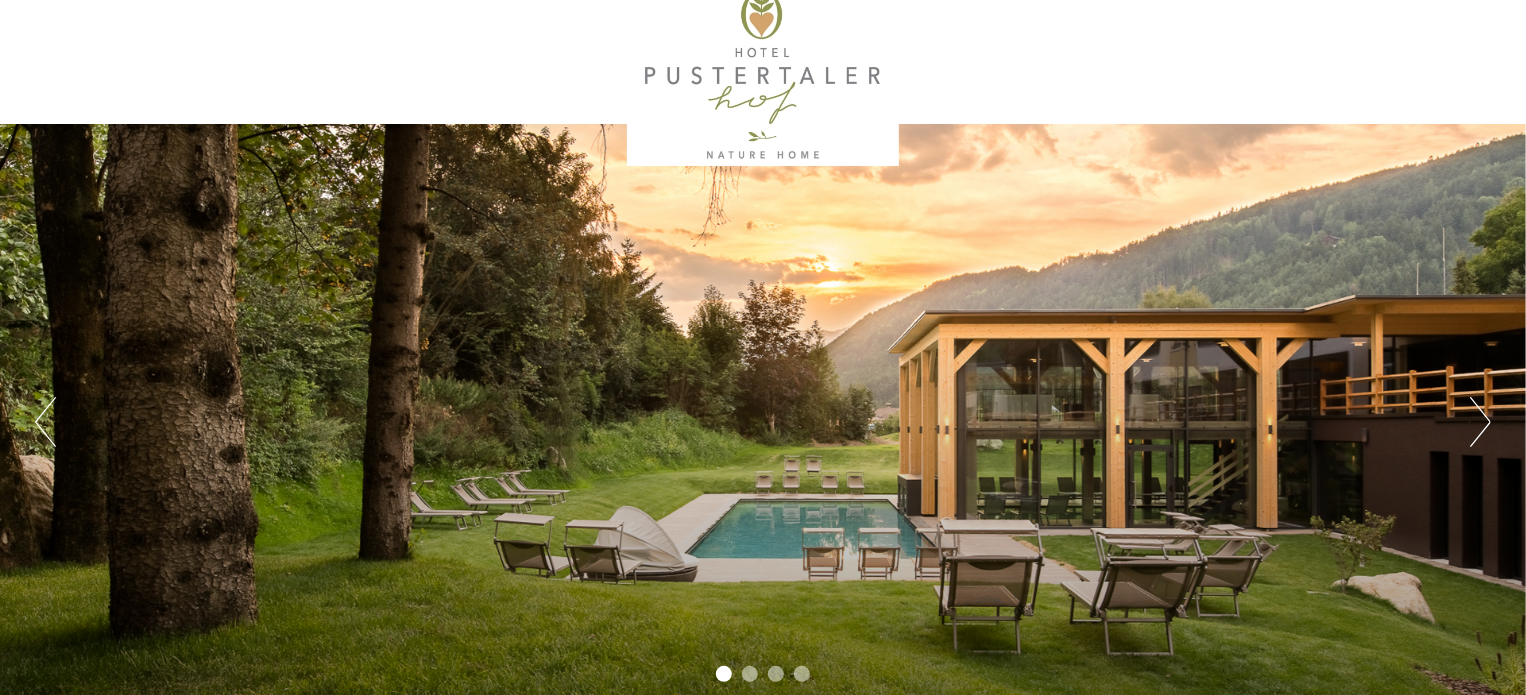 click on "2" at bounding box center [750, 674] 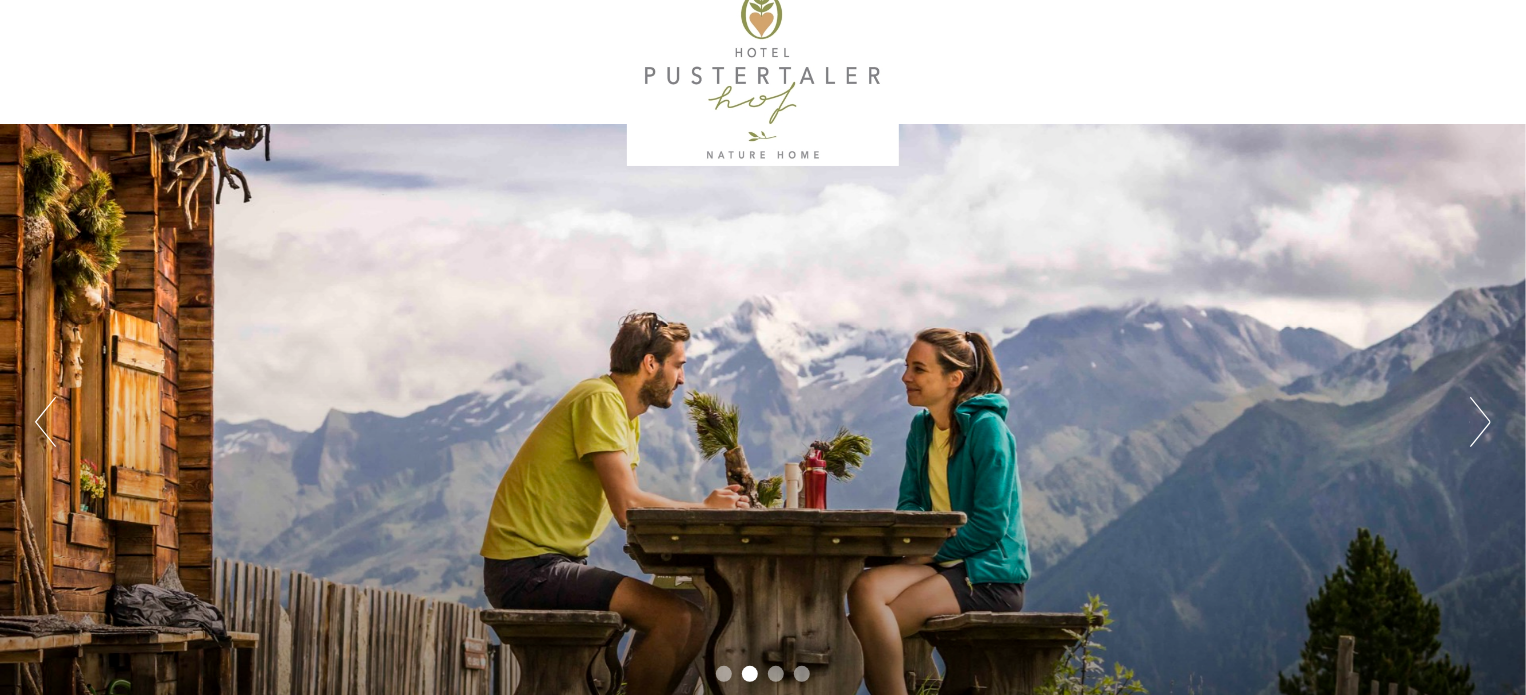 click on "3" at bounding box center [776, 674] 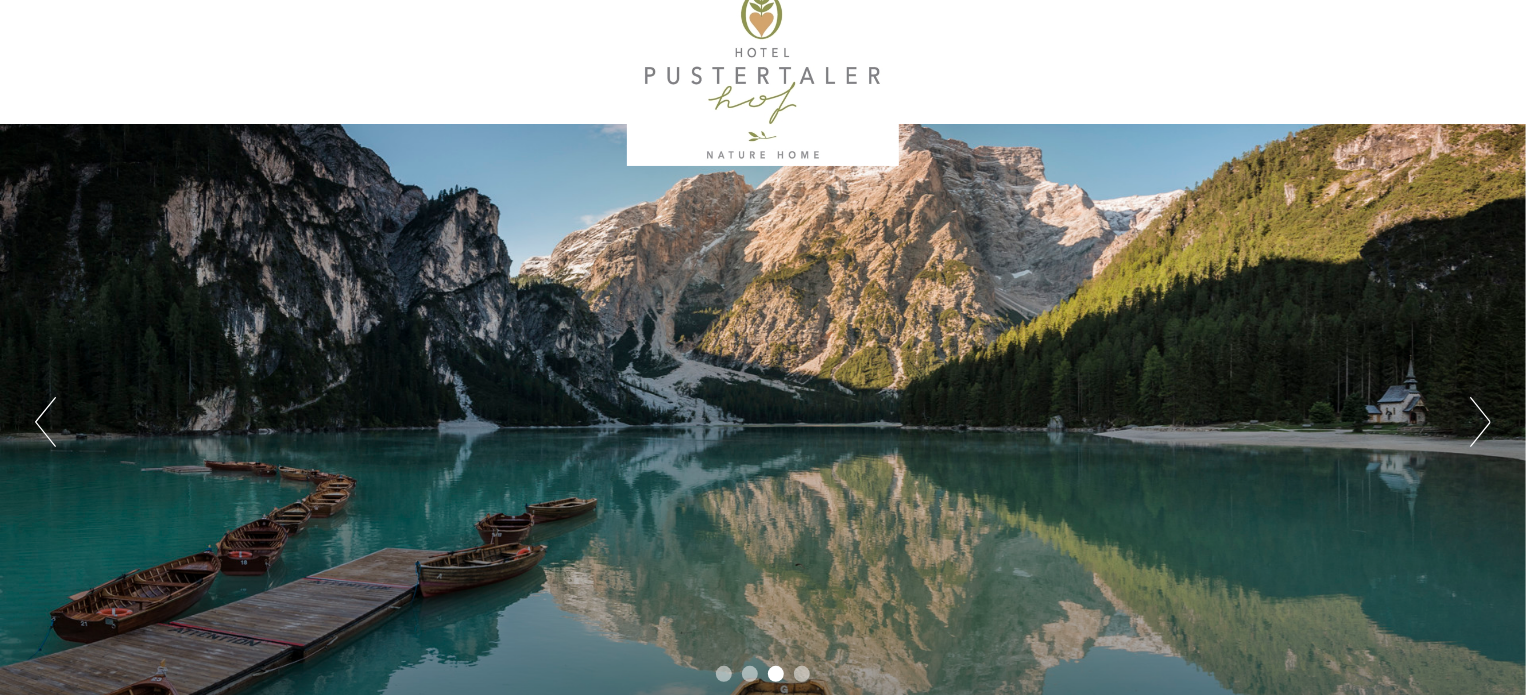 click on "4" at bounding box center (802, 674) 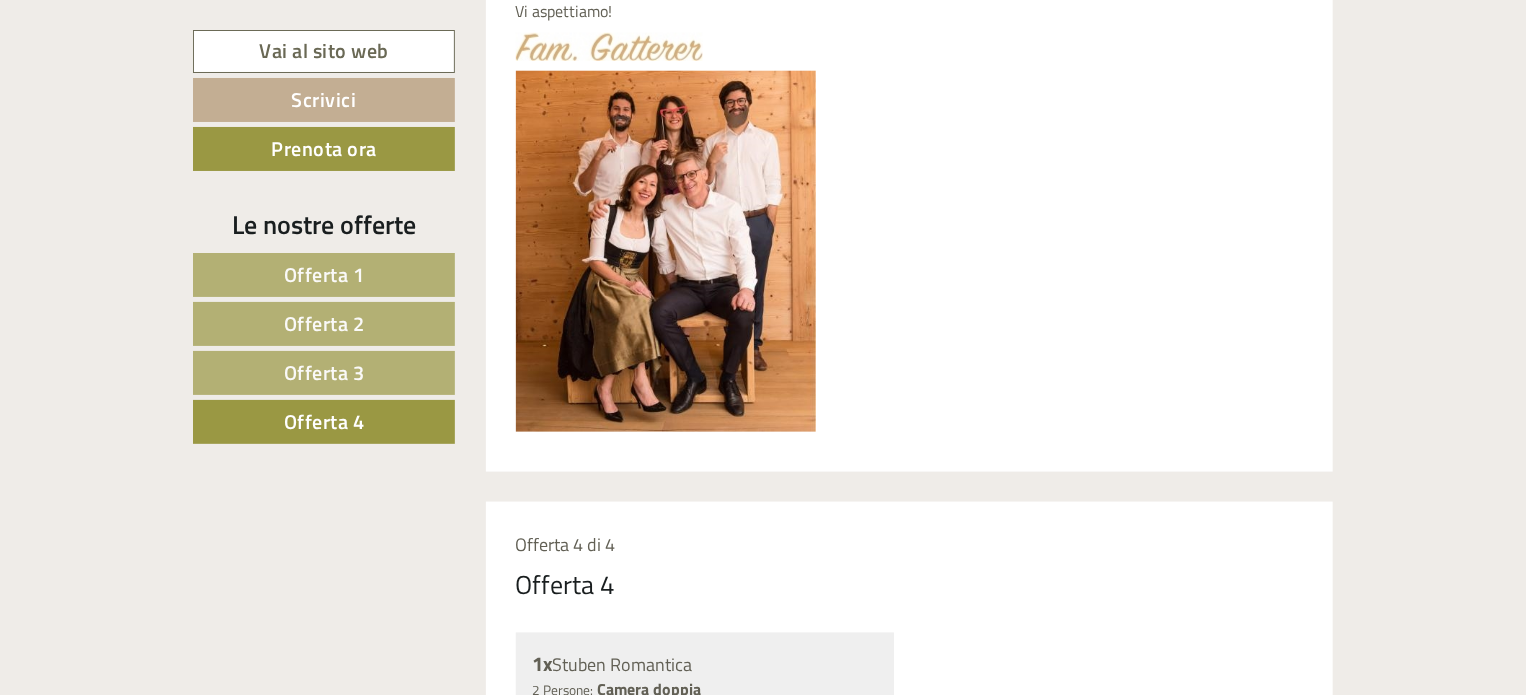 scroll, scrollTop: 1026, scrollLeft: 0, axis: vertical 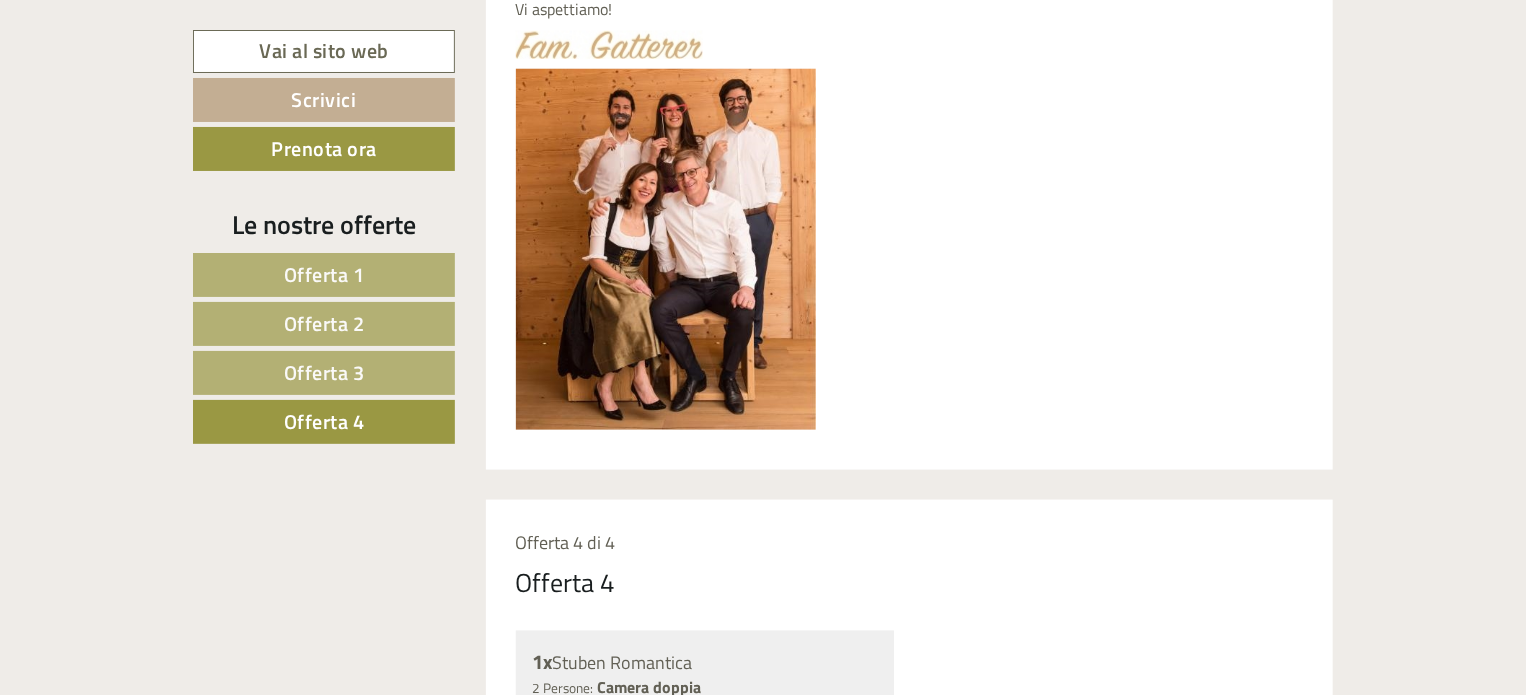 click on "Offerta 3" at bounding box center [324, 372] 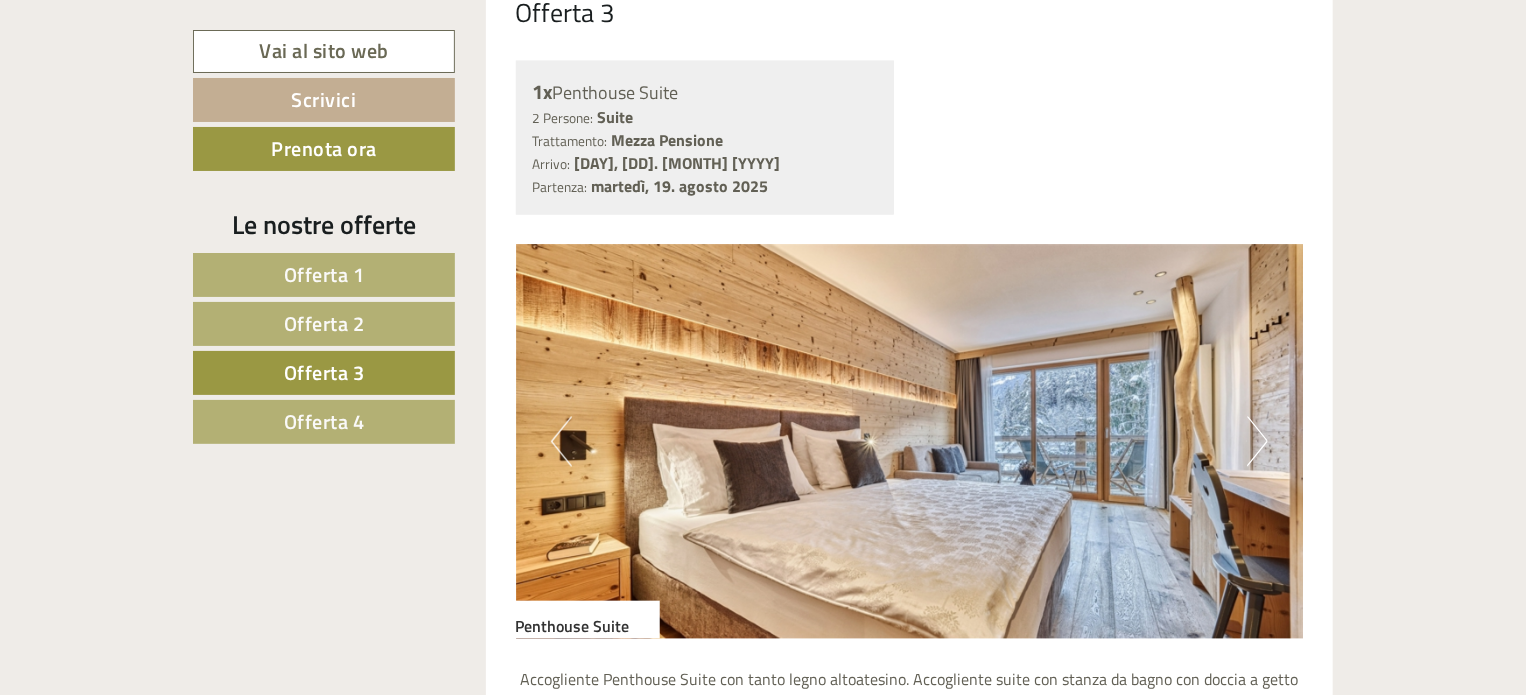 scroll, scrollTop: 1626, scrollLeft: 0, axis: vertical 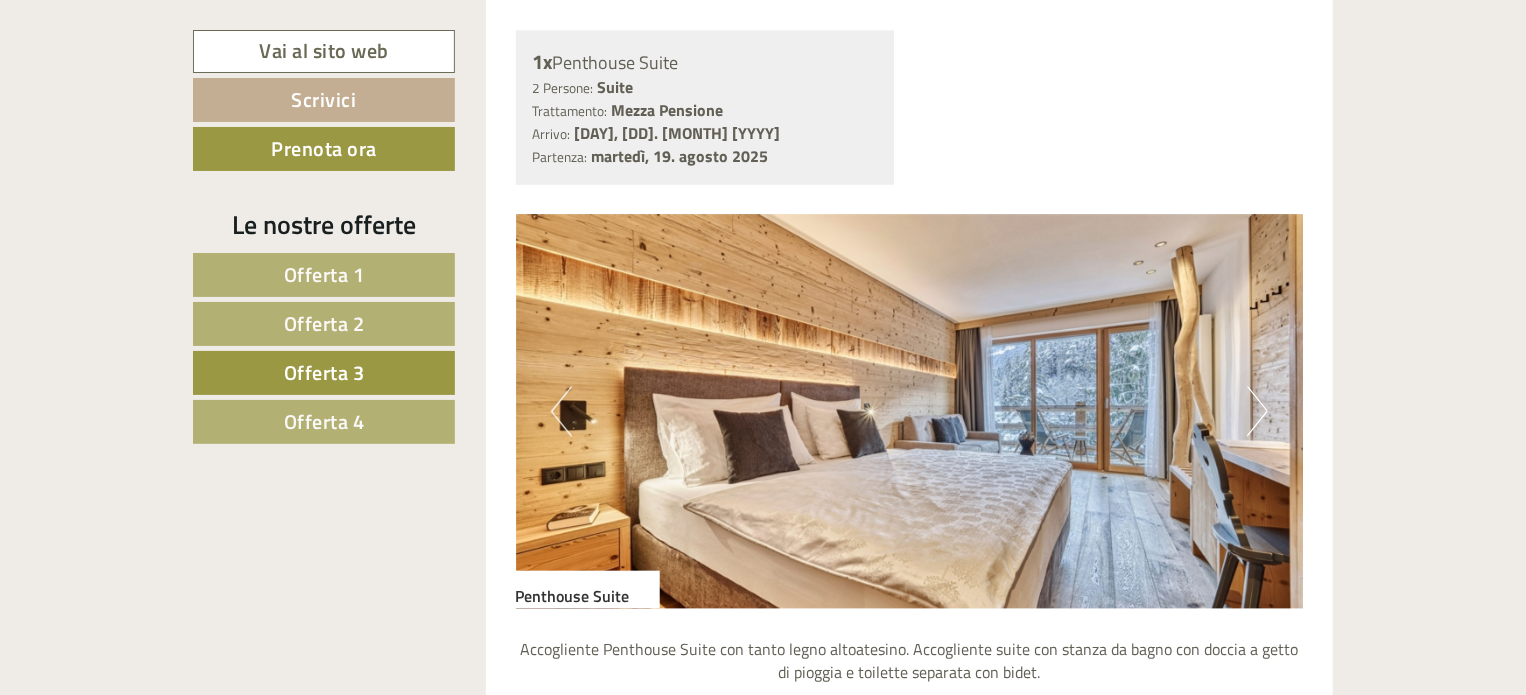 click on "Offerta 4" at bounding box center [324, 422] 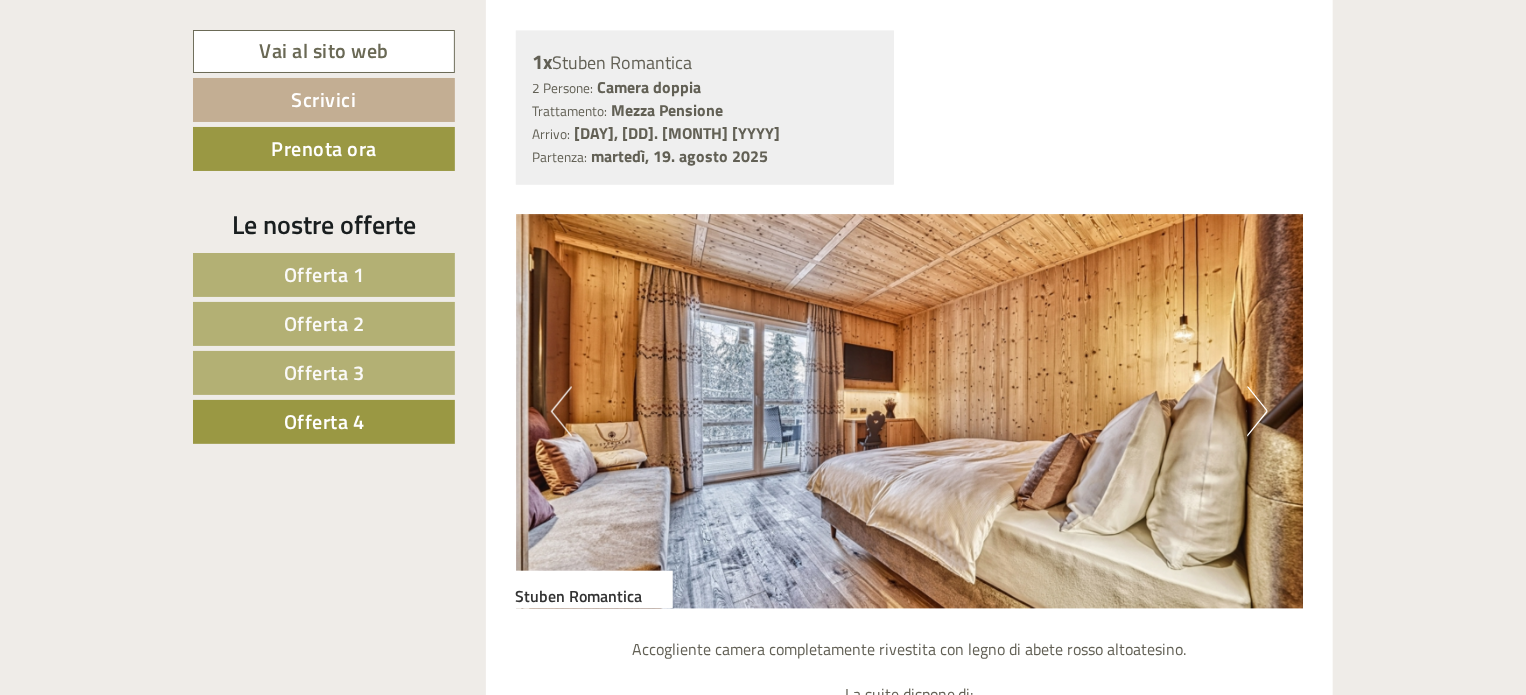 scroll, scrollTop: 1526, scrollLeft: 0, axis: vertical 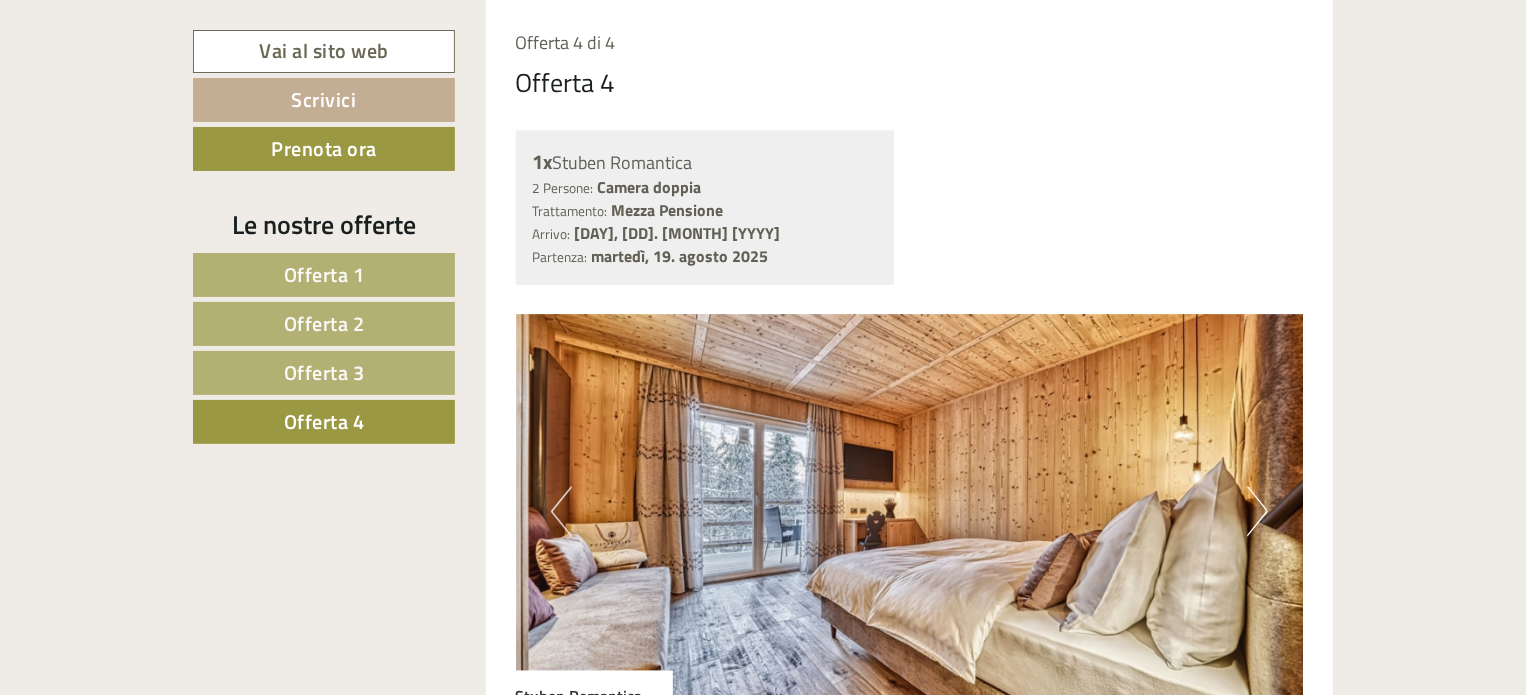 click on "Offerta 3" at bounding box center (324, 372) 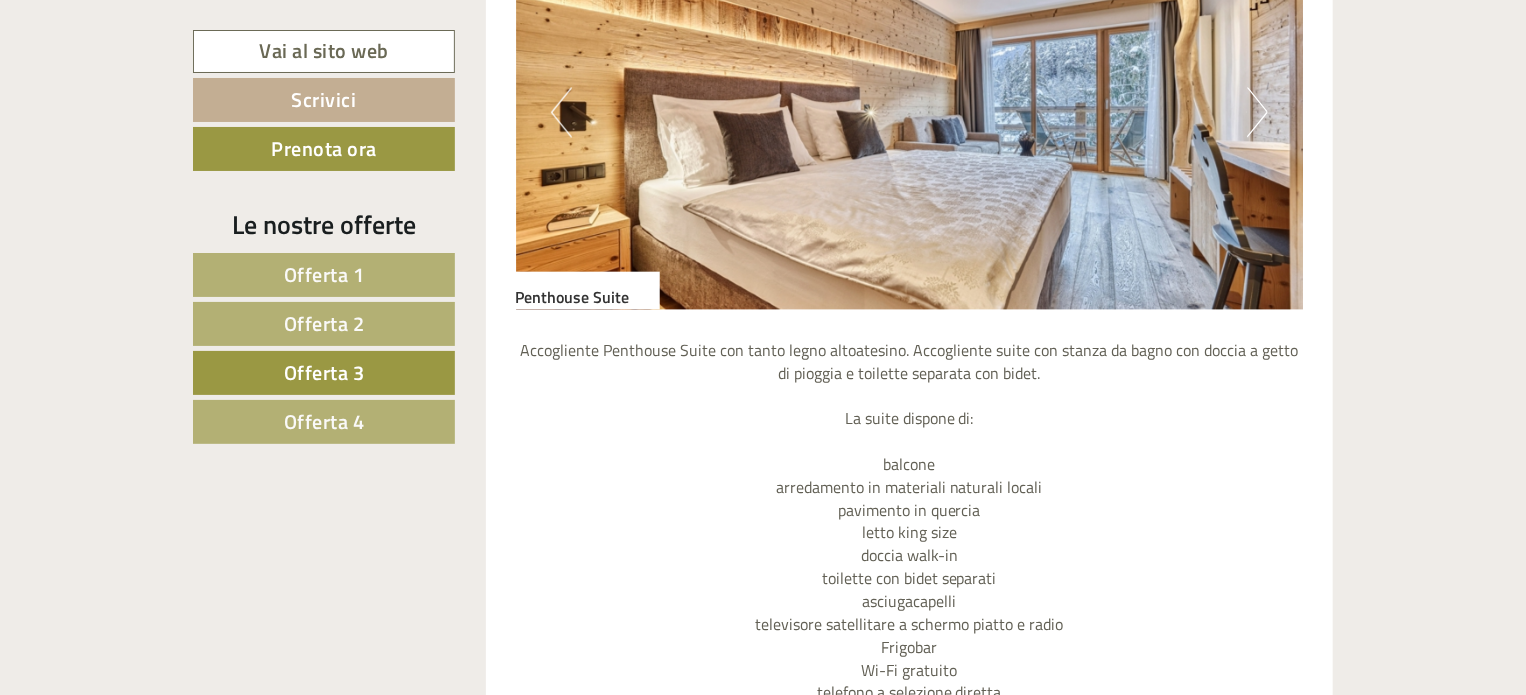 scroll, scrollTop: 2026, scrollLeft: 0, axis: vertical 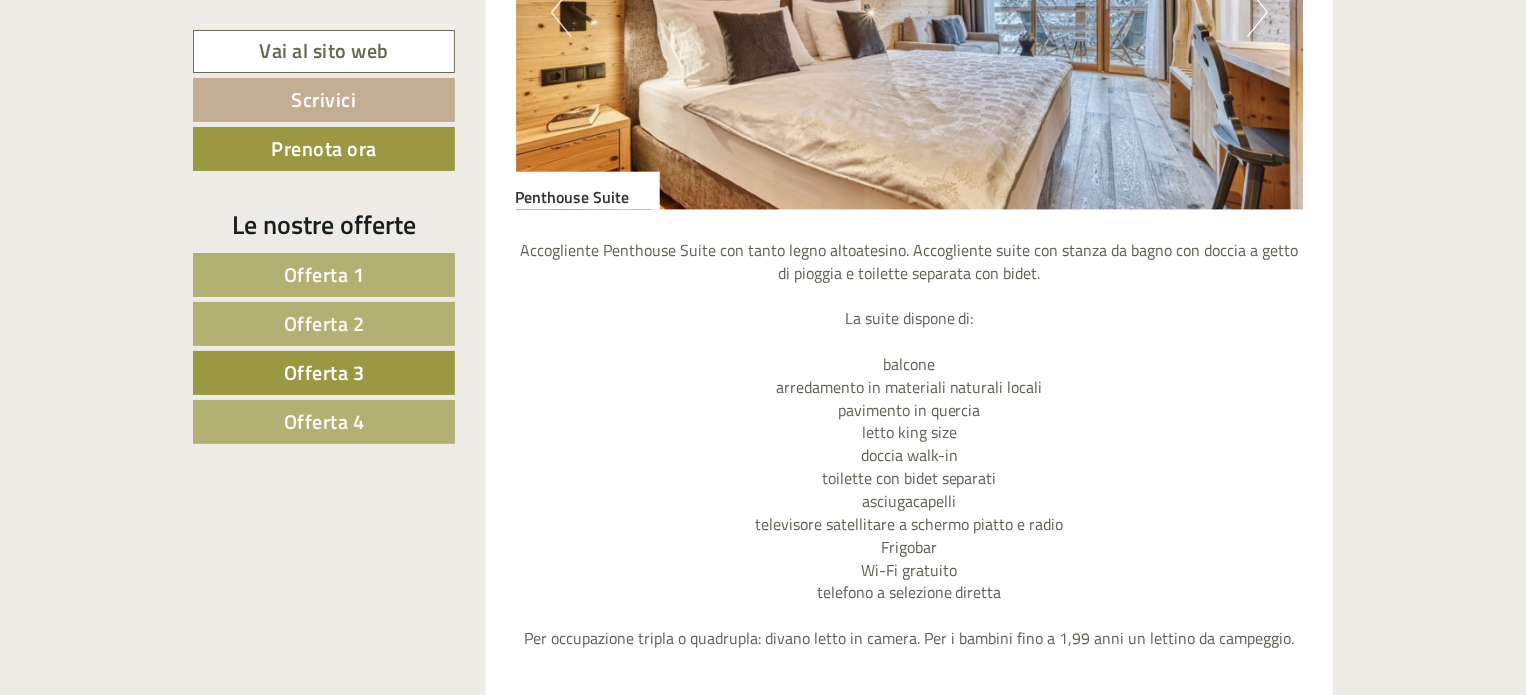 click on "Offerta 4" at bounding box center (324, 422) 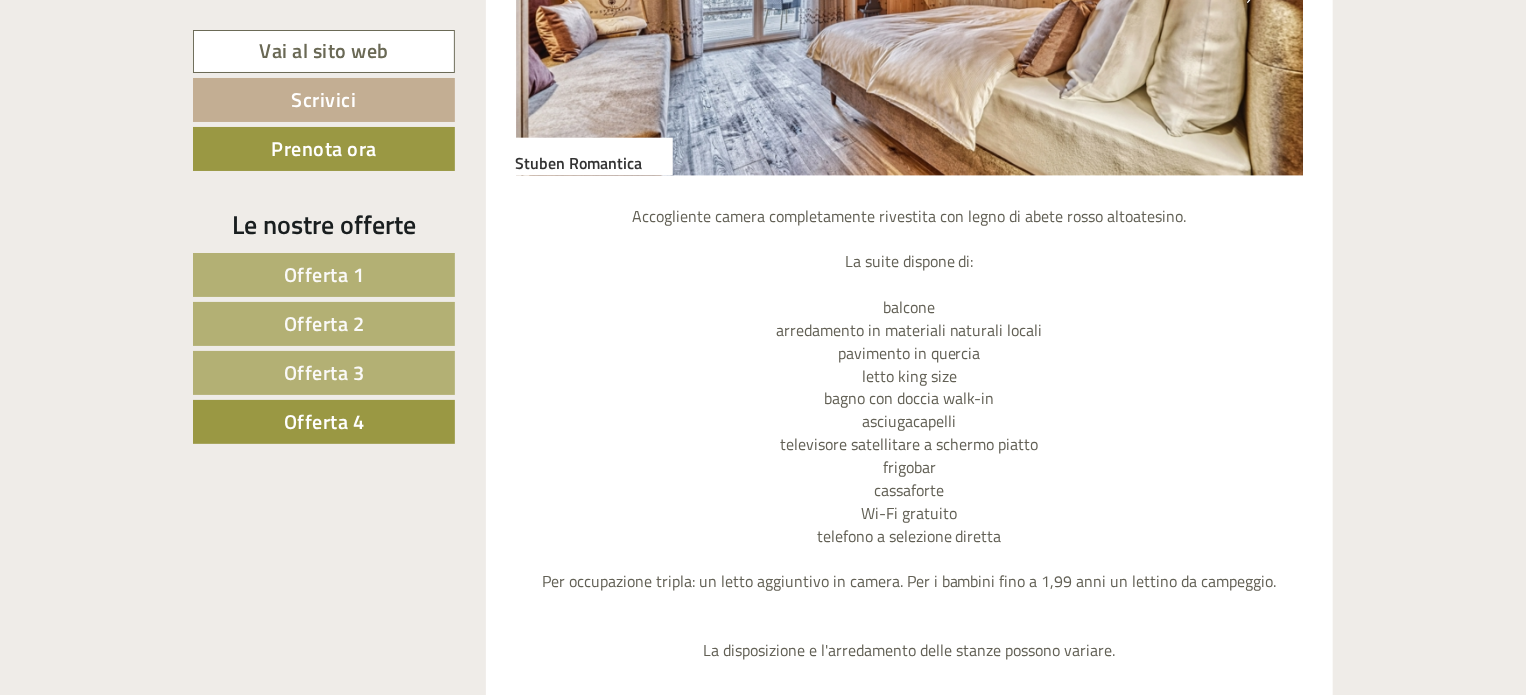 scroll, scrollTop: 2026, scrollLeft: 0, axis: vertical 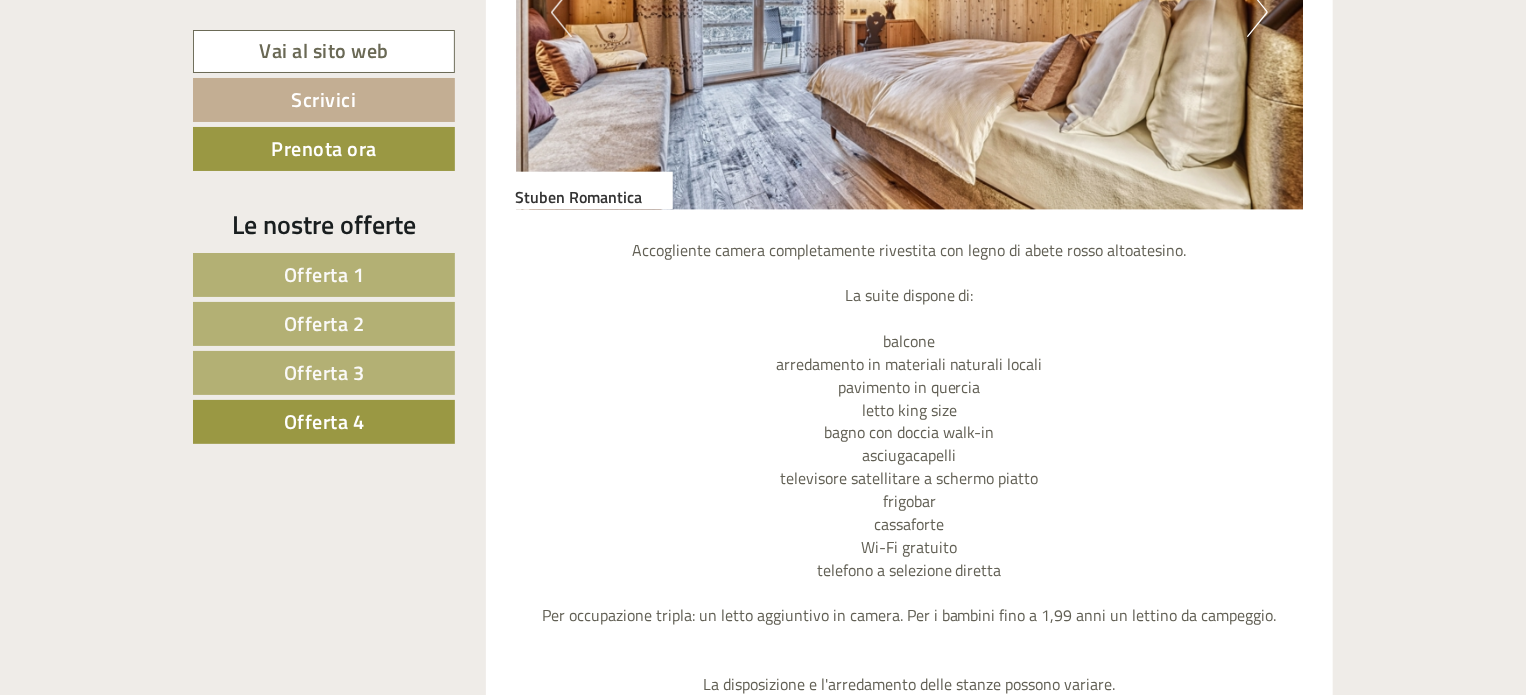 click on "Offerta 3" at bounding box center [324, 373] 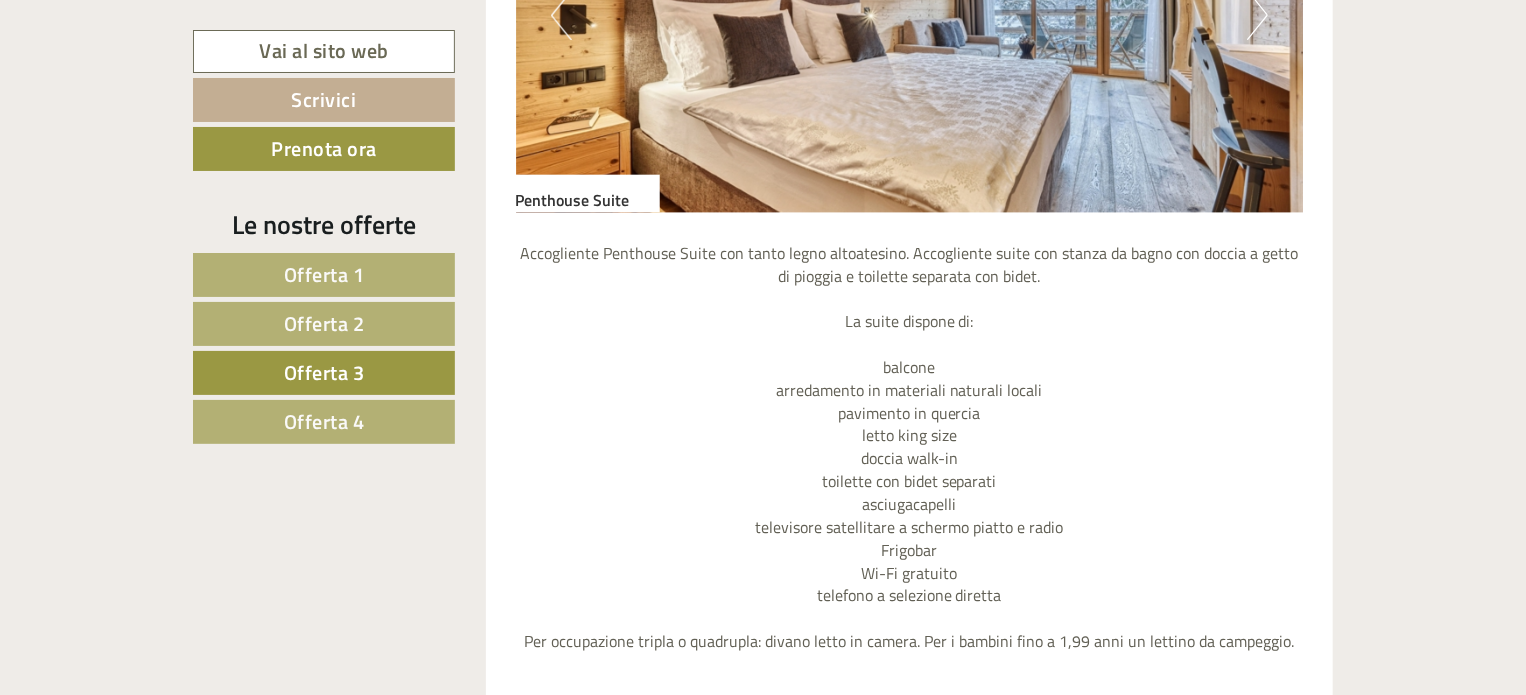 scroll, scrollTop: 2026, scrollLeft: 0, axis: vertical 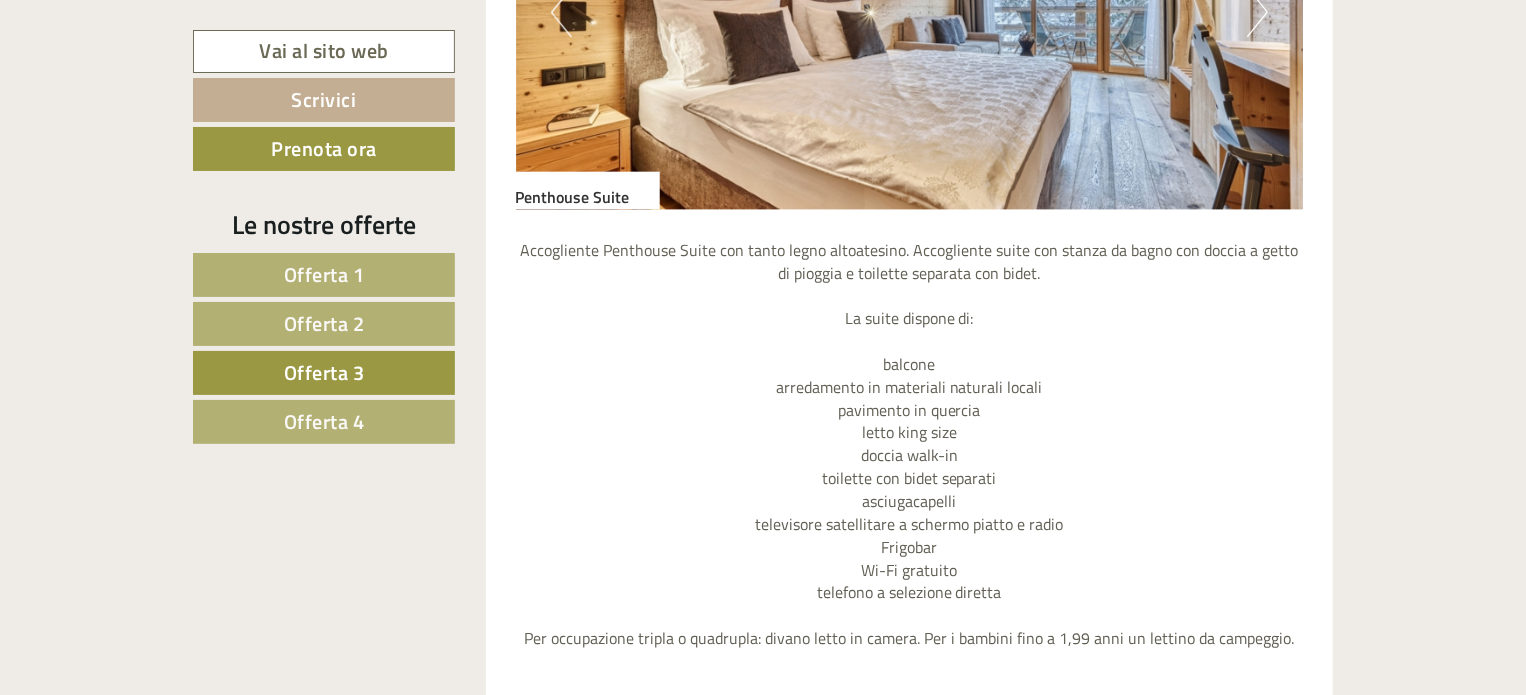 click on "Offerta 4" at bounding box center (324, 422) 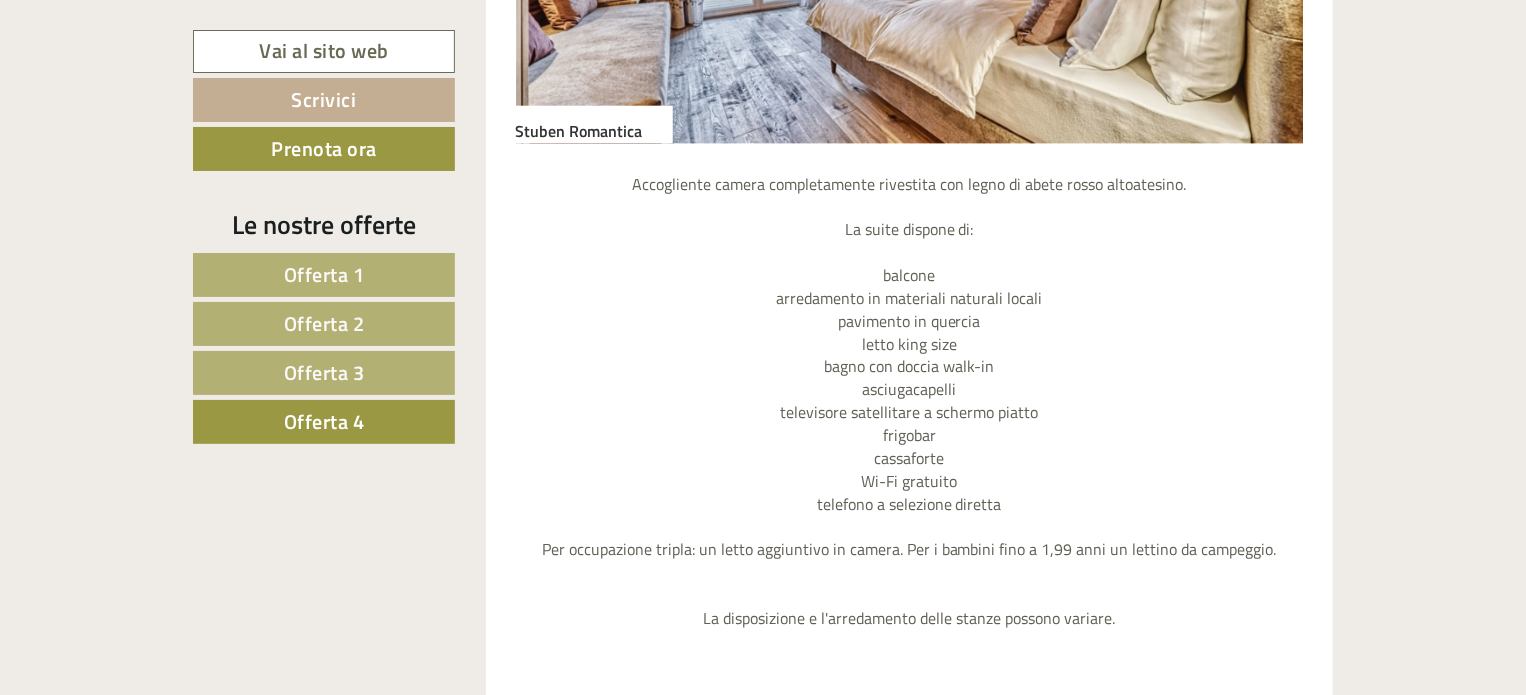 scroll, scrollTop: 2126, scrollLeft: 0, axis: vertical 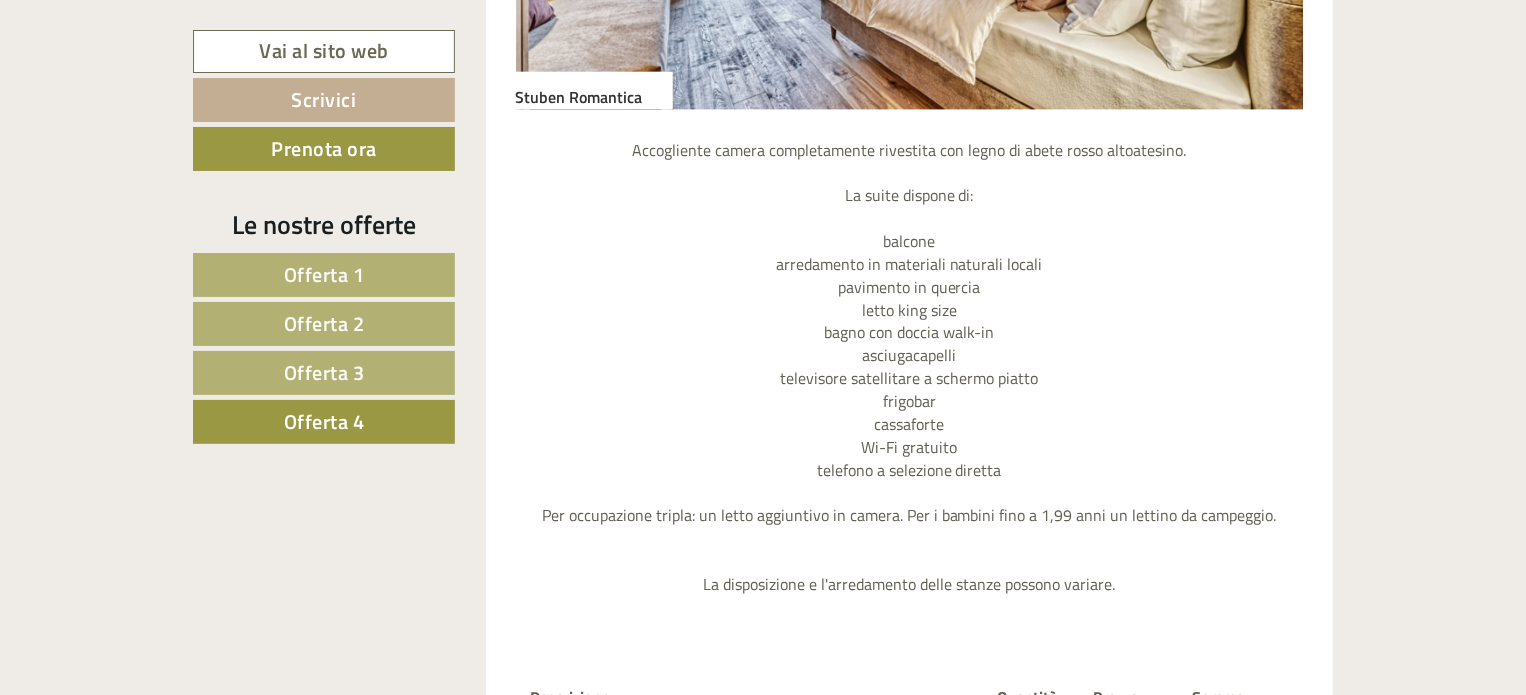 click on "Offerta 3" at bounding box center (324, 372) 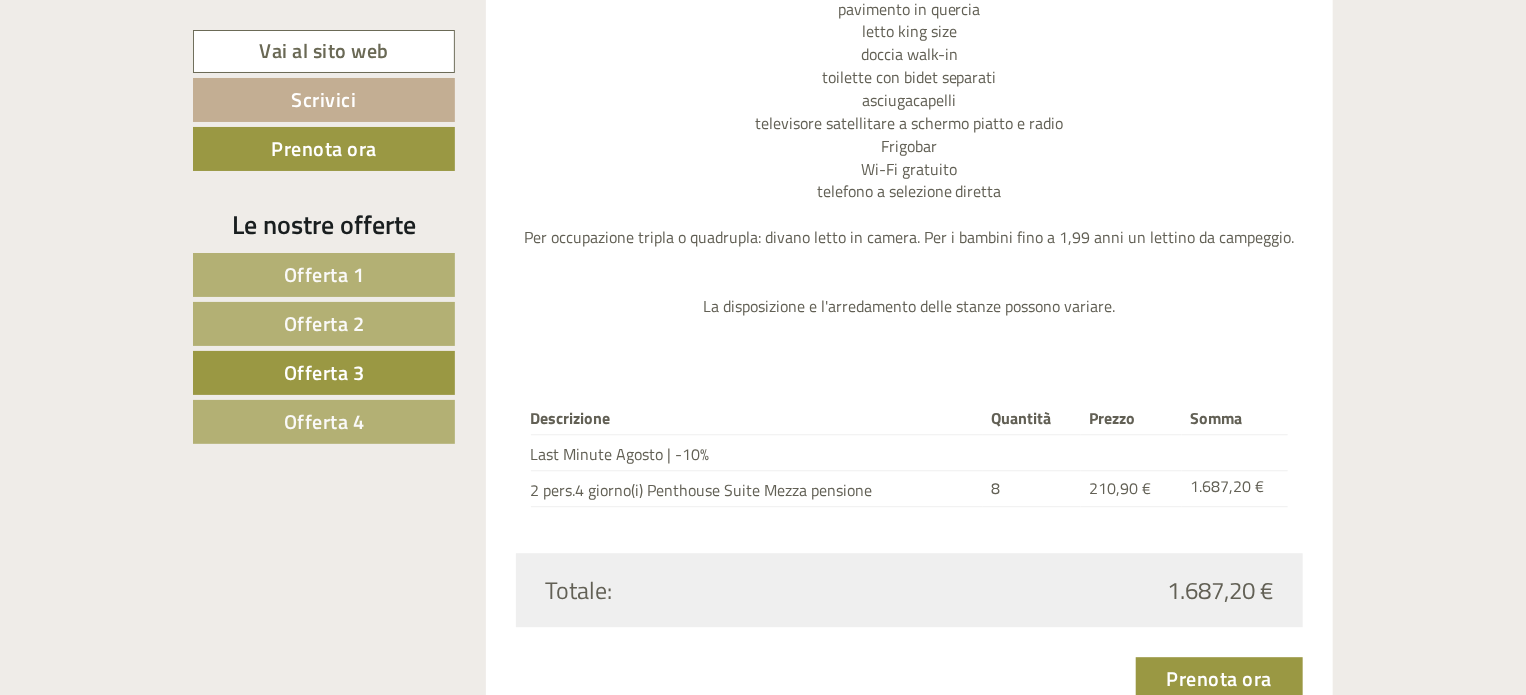 scroll, scrollTop: 2426, scrollLeft: 0, axis: vertical 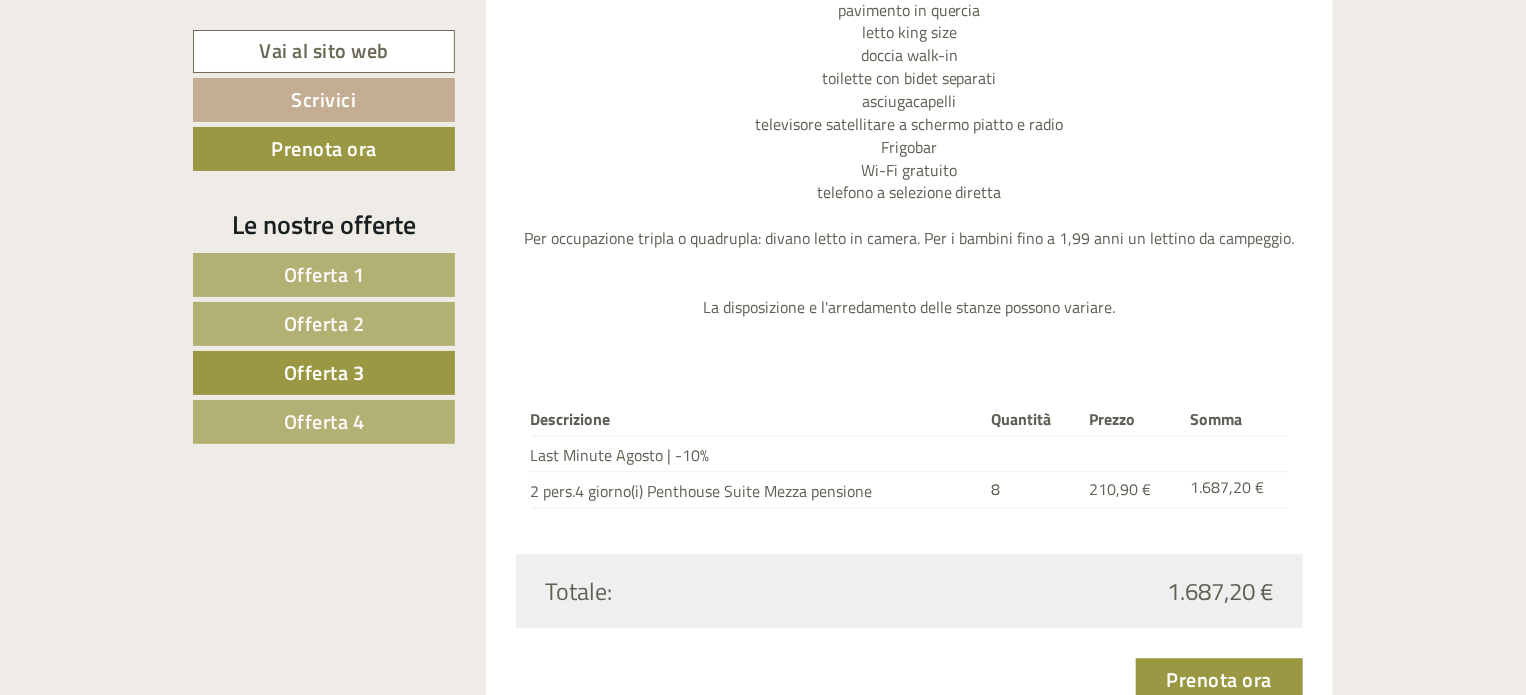 click on "Offerta 4" at bounding box center (324, 422) 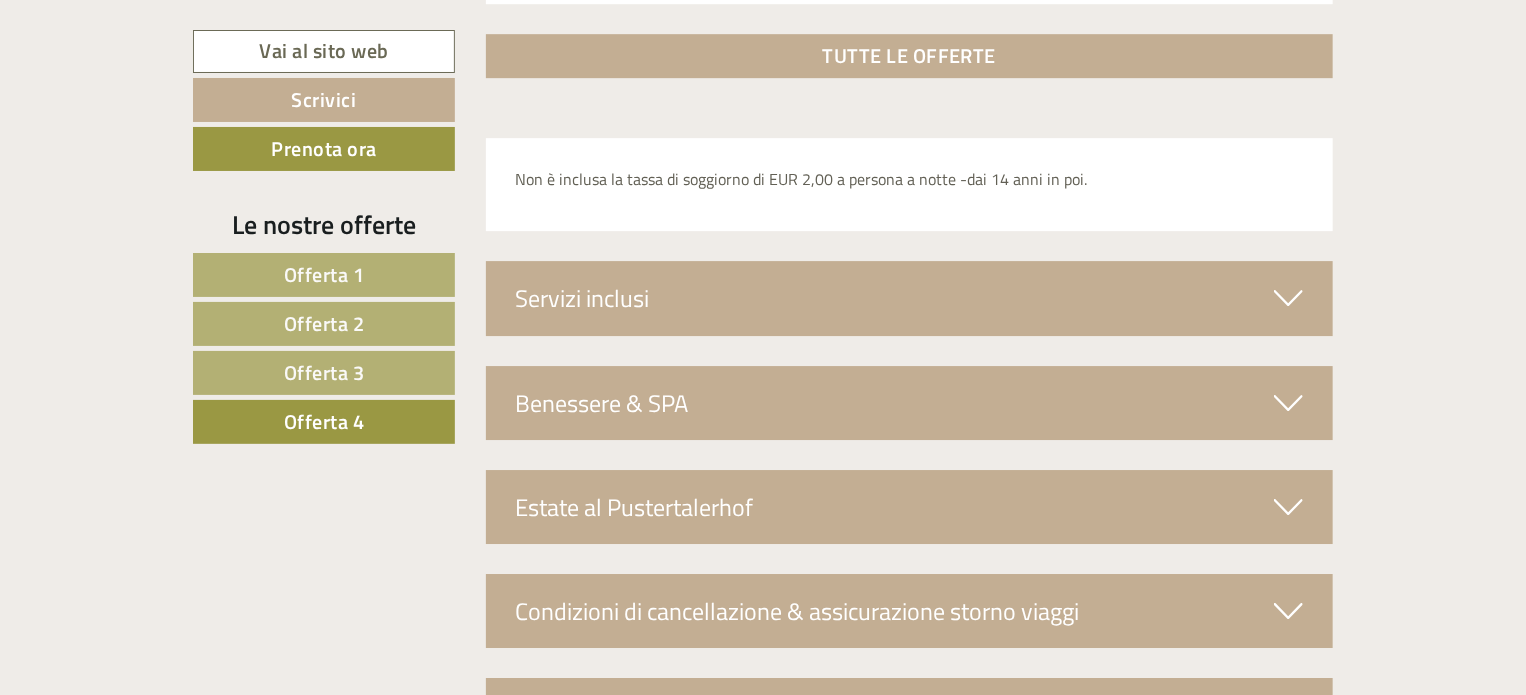 scroll, scrollTop: 3226, scrollLeft: 0, axis: vertical 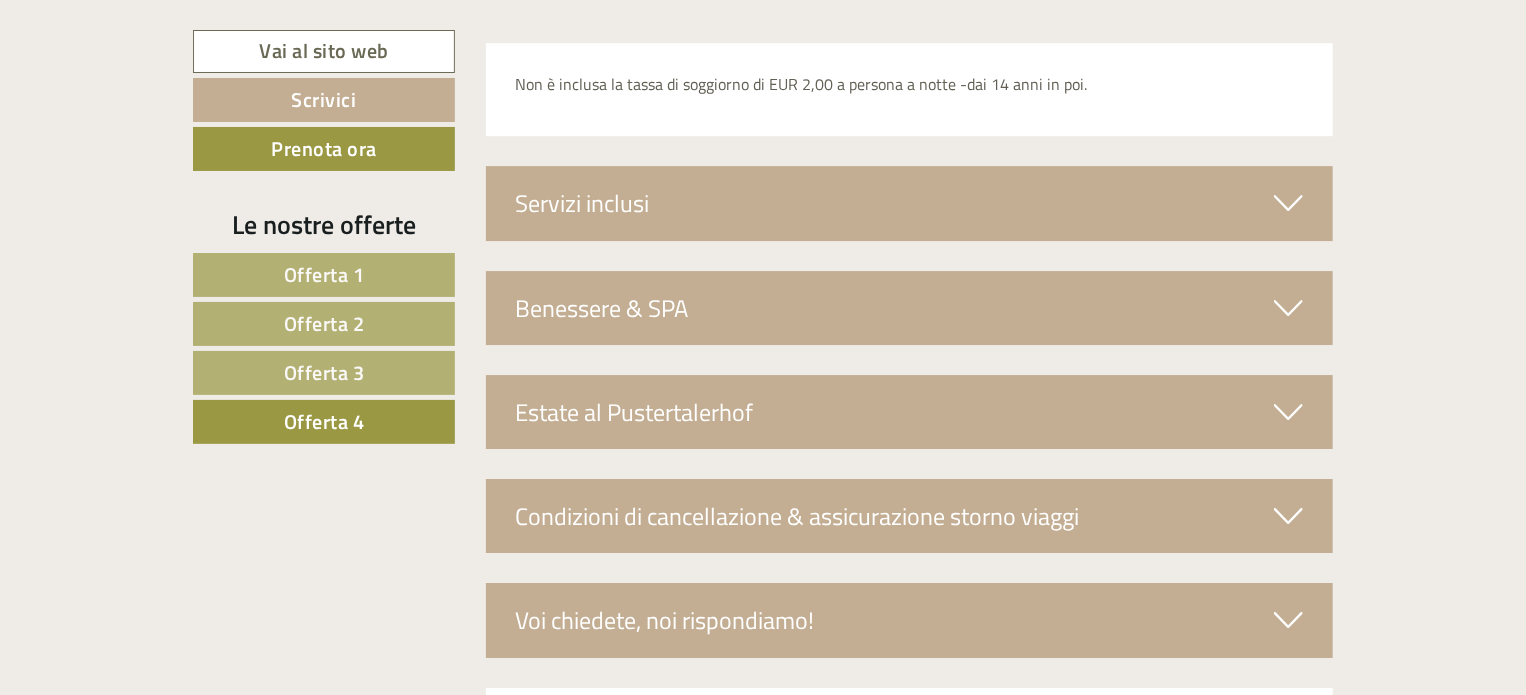 click at bounding box center (1288, 308) 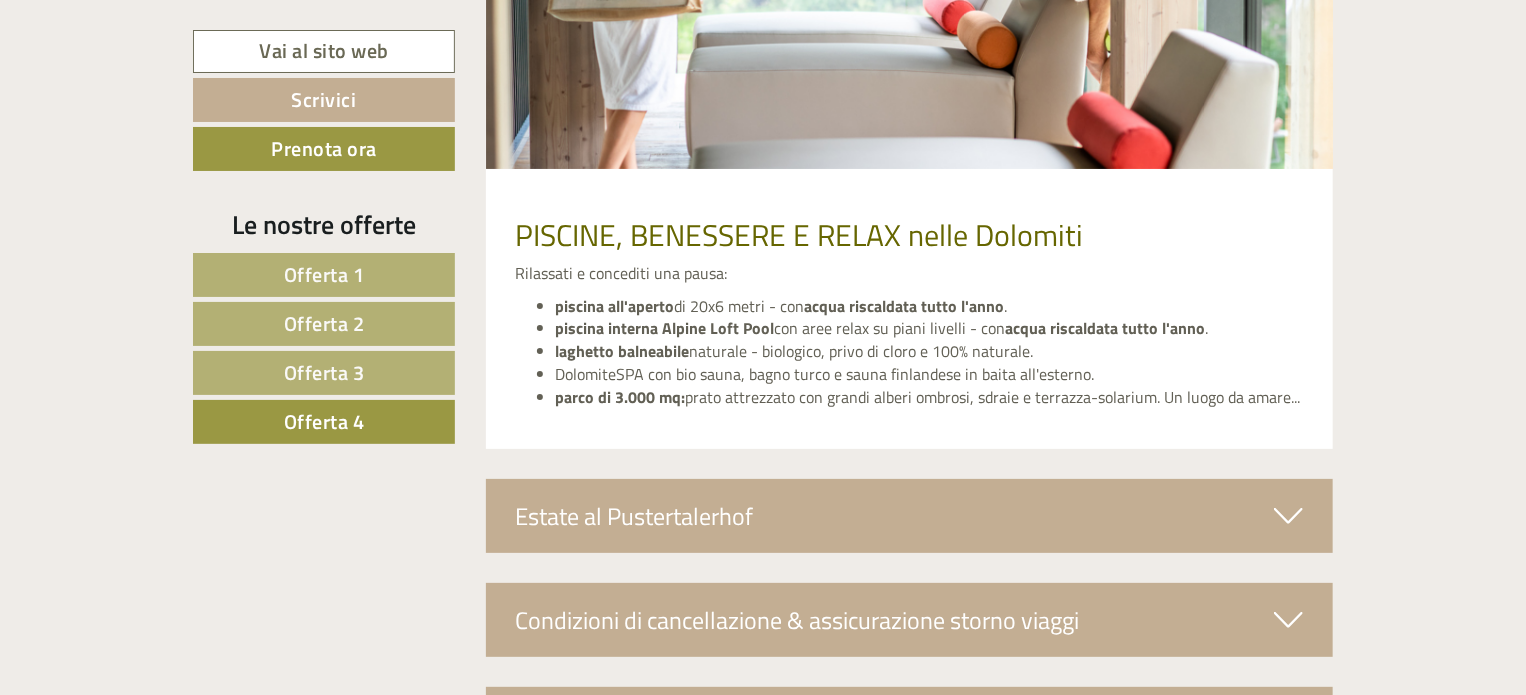 scroll, scrollTop: 3926, scrollLeft: 0, axis: vertical 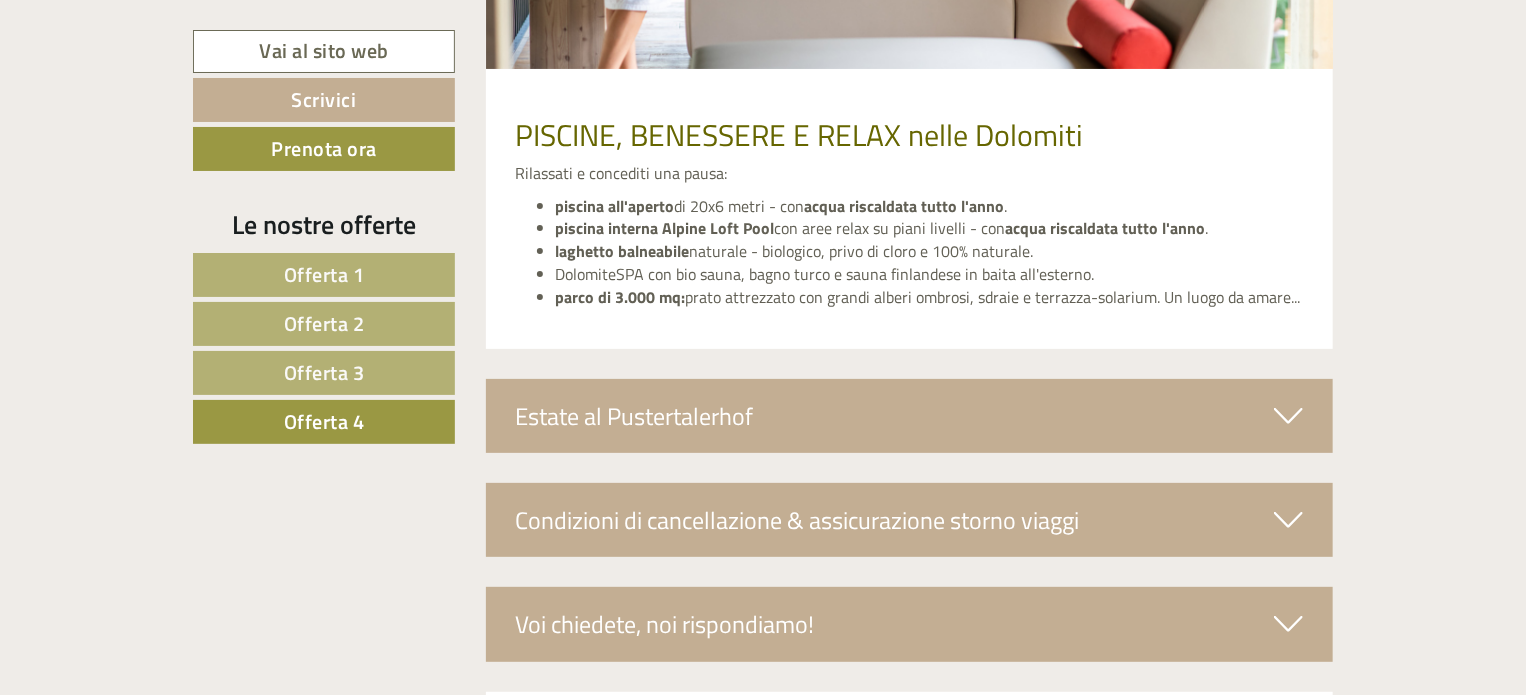 click at bounding box center [1288, 416] 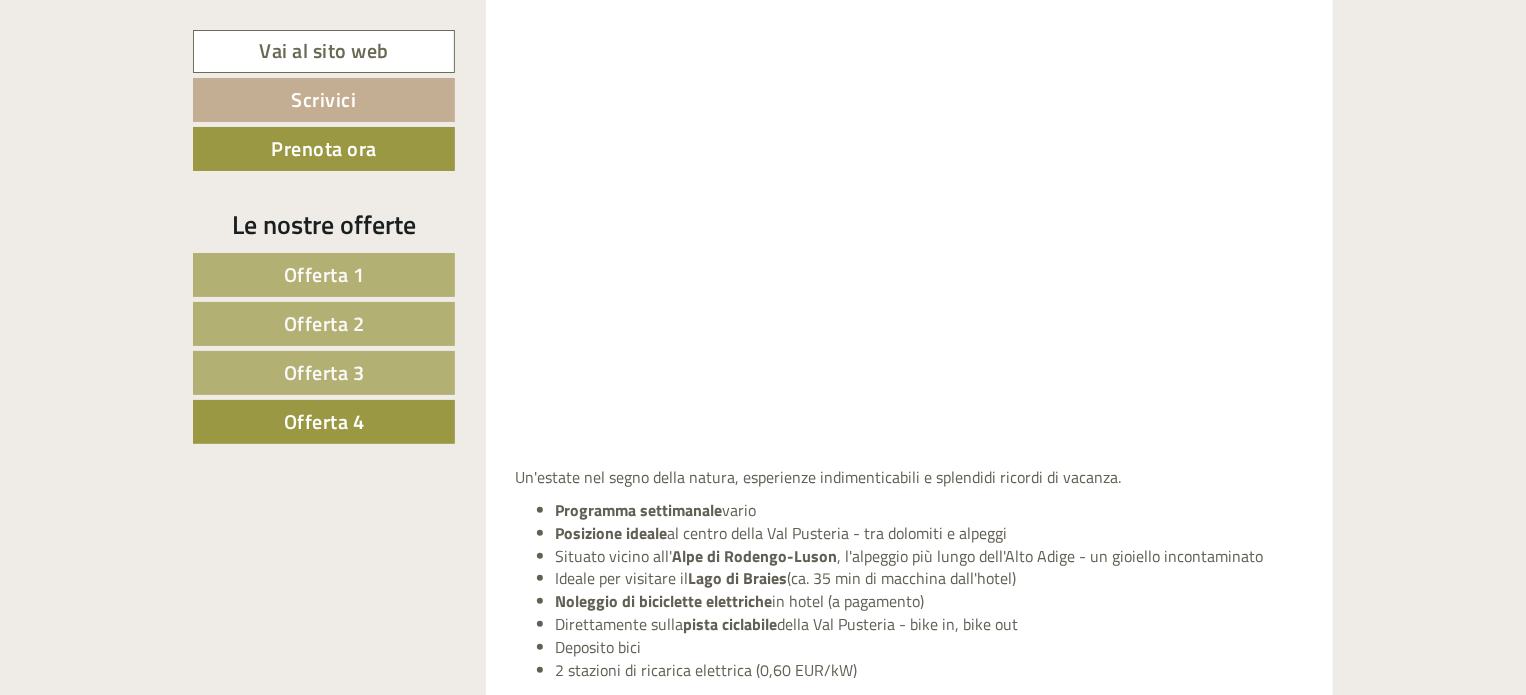 scroll, scrollTop: 4926, scrollLeft: 0, axis: vertical 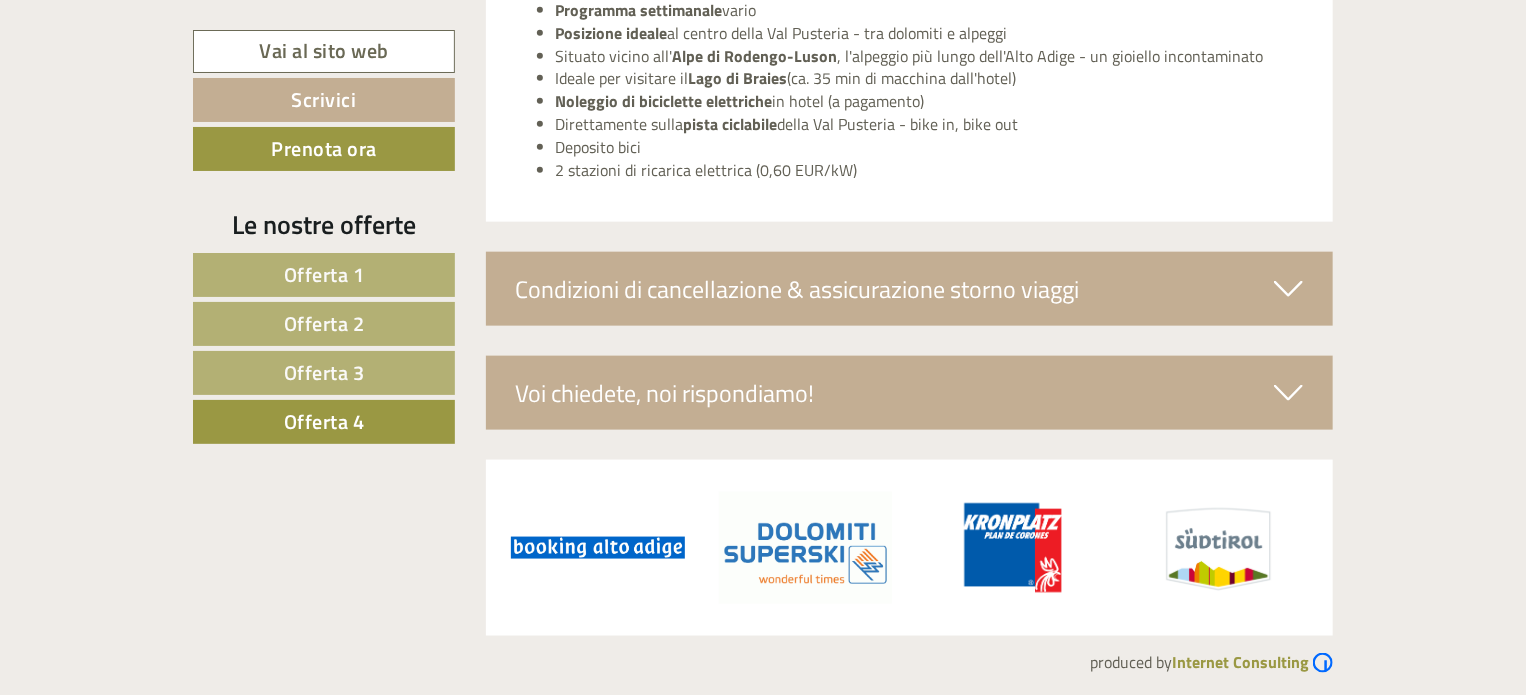 click at bounding box center [1288, 393] 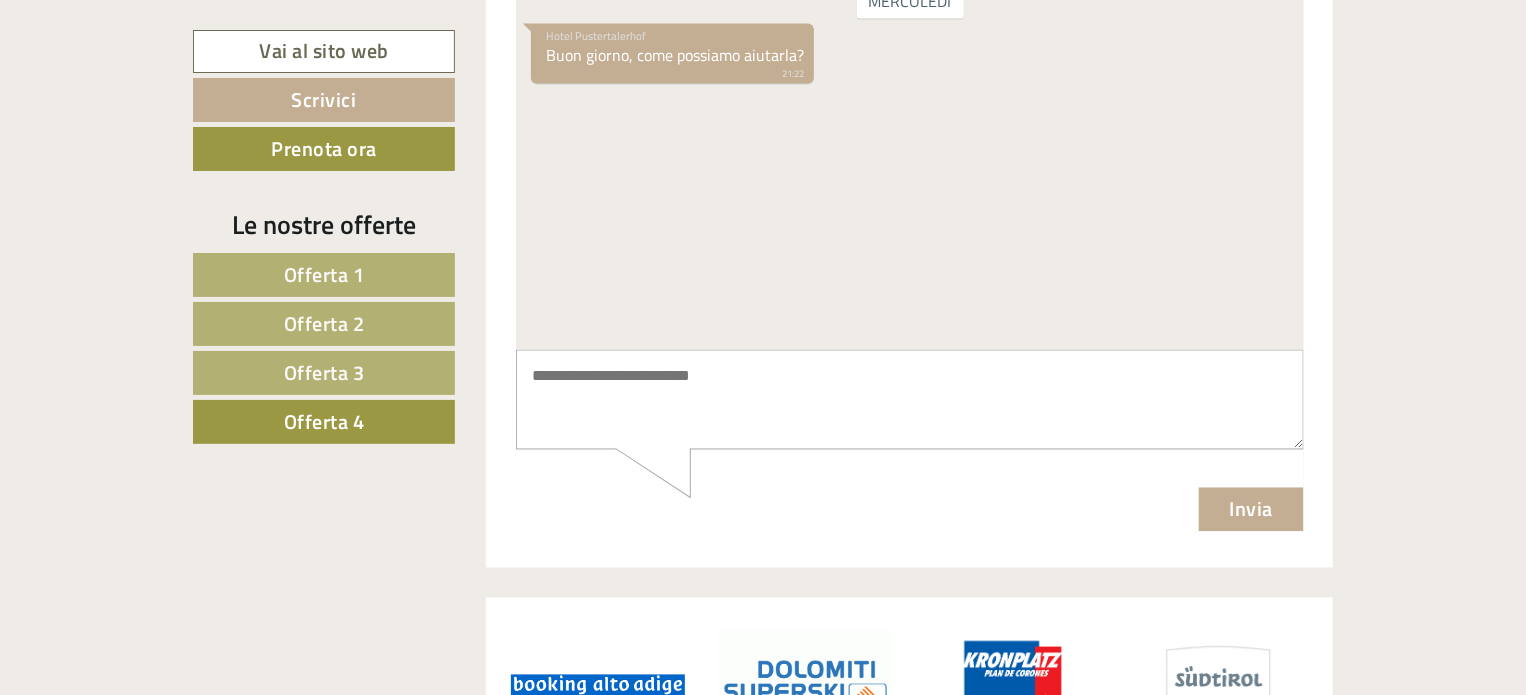 scroll, scrollTop: 5426, scrollLeft: 0, axis: vertical 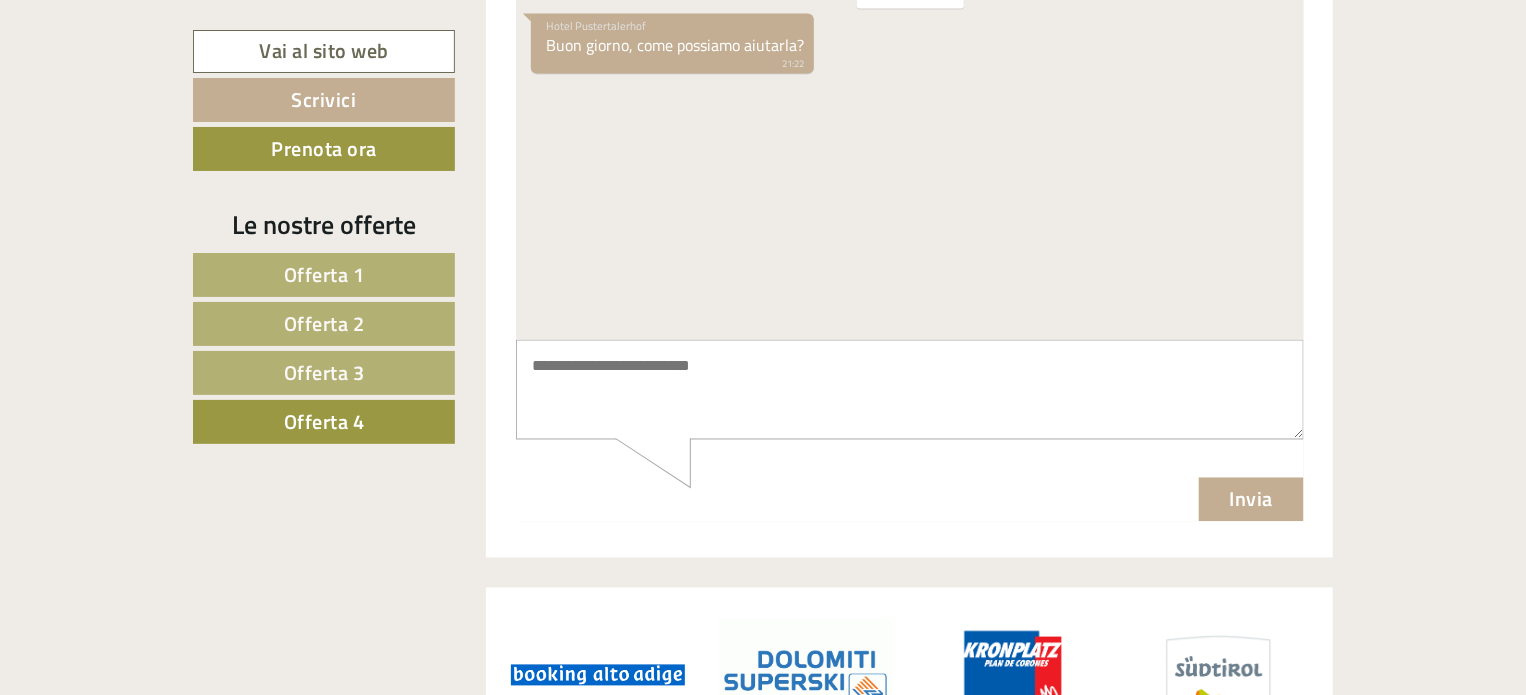 click at bounding box center (909, 391) 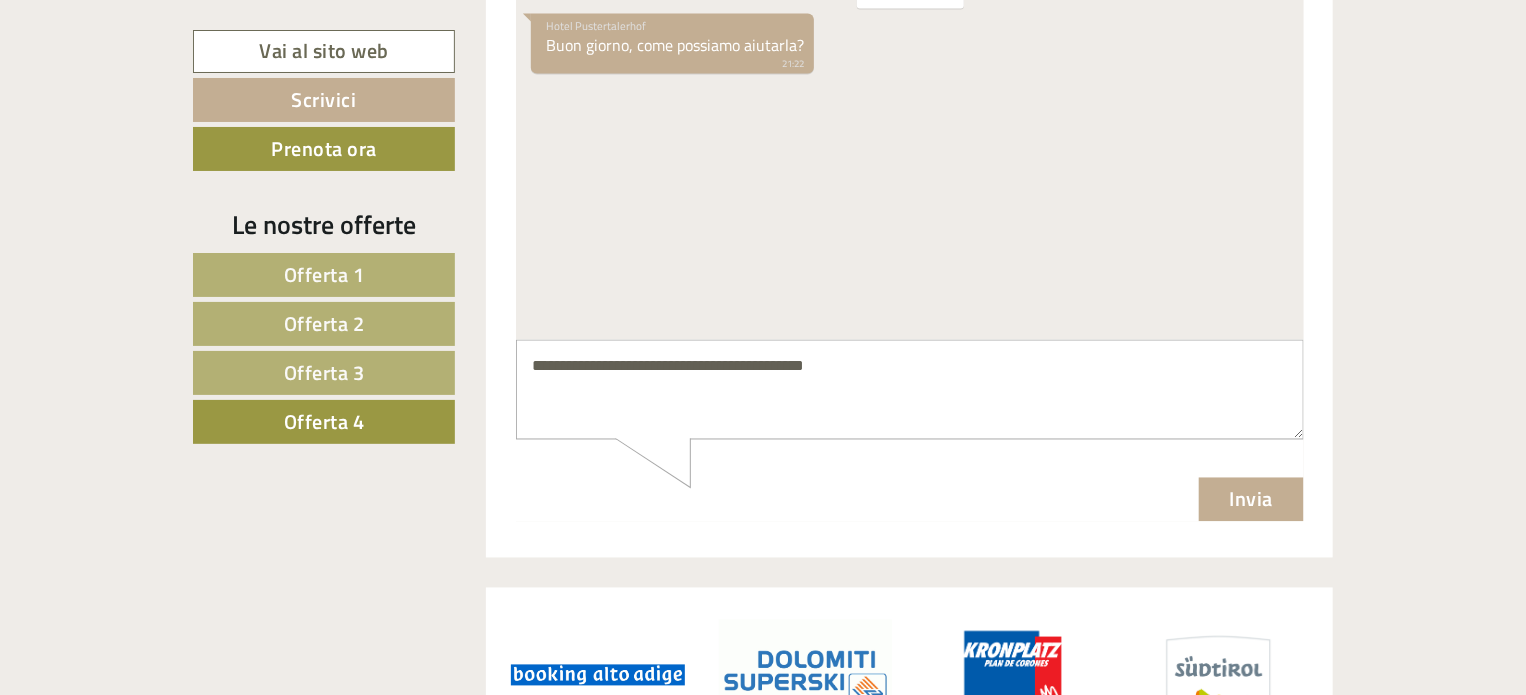 type on "**********" 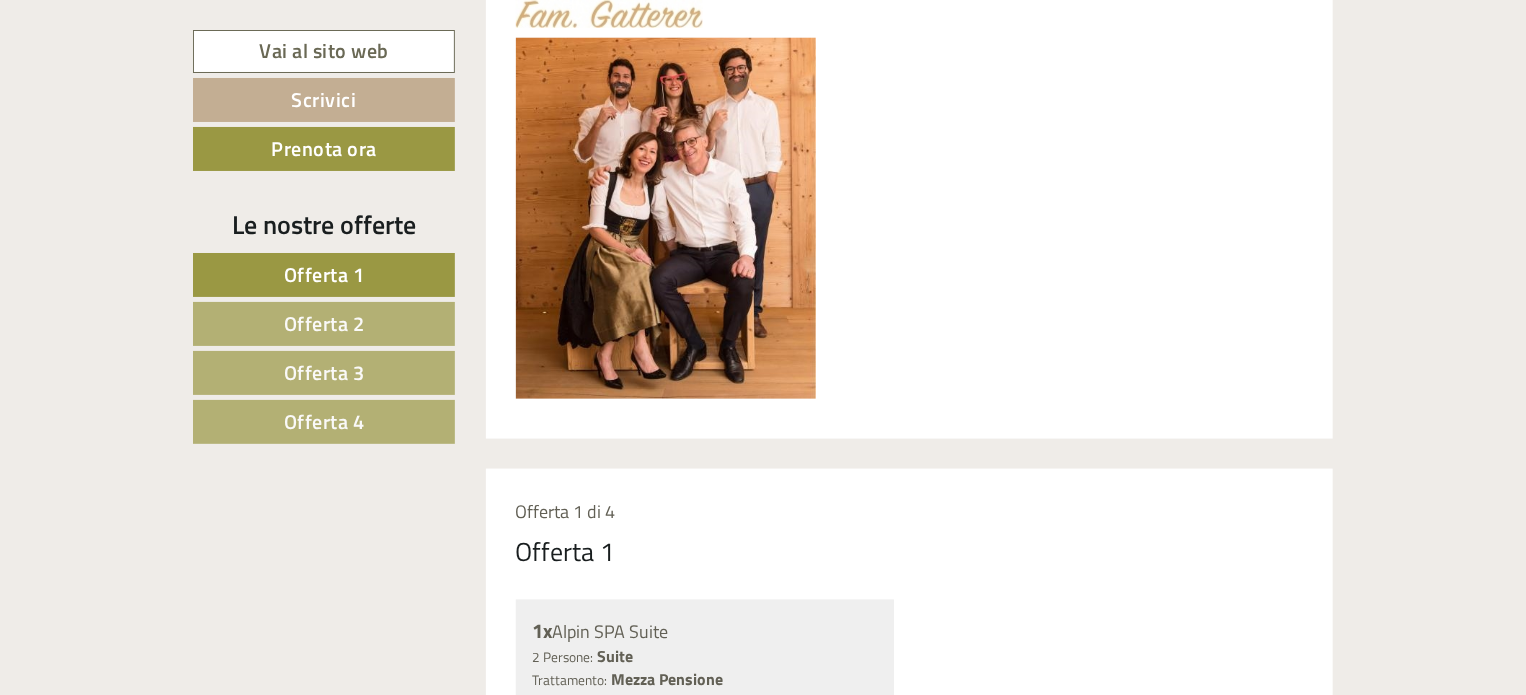 scroll, scrollTop: 1100, scrollLeft: 0, axis: vertical 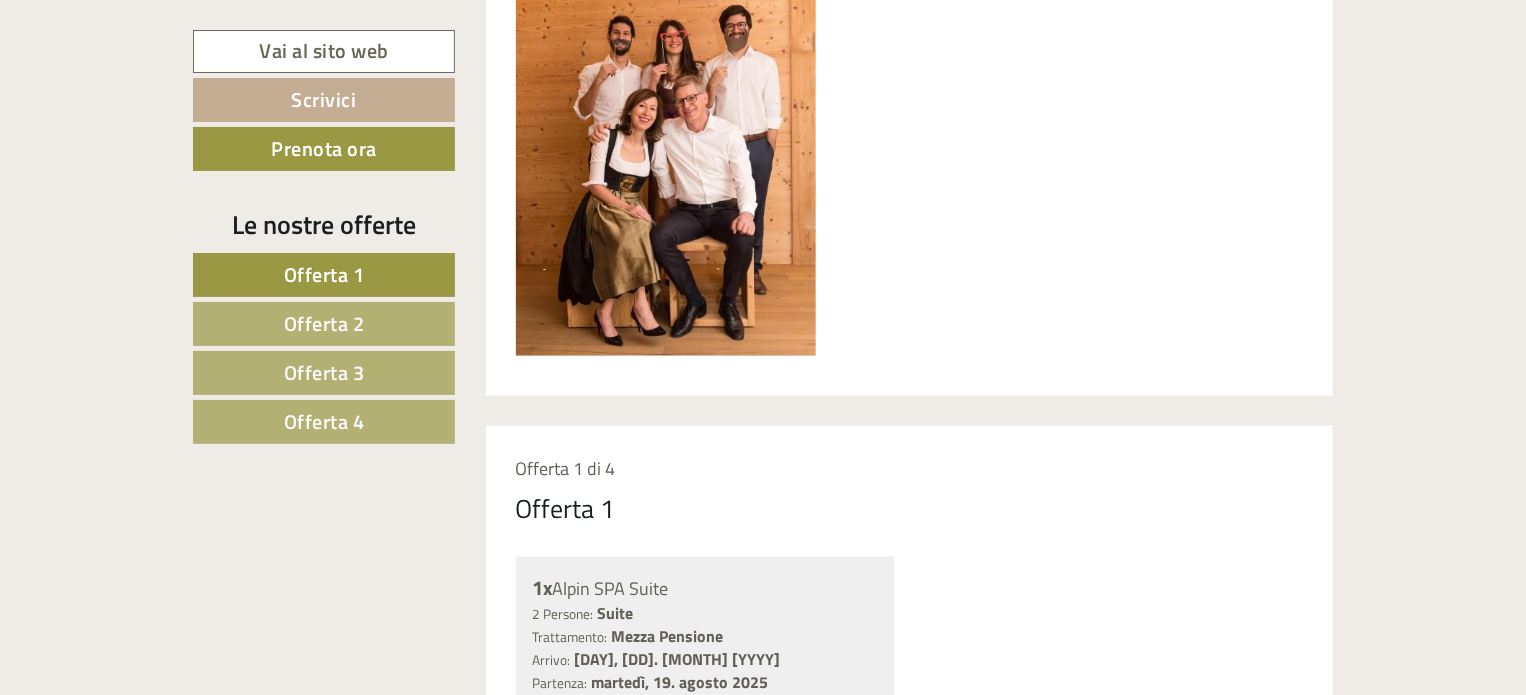 click on "Offerta 4" at bounding box center (324, 421) 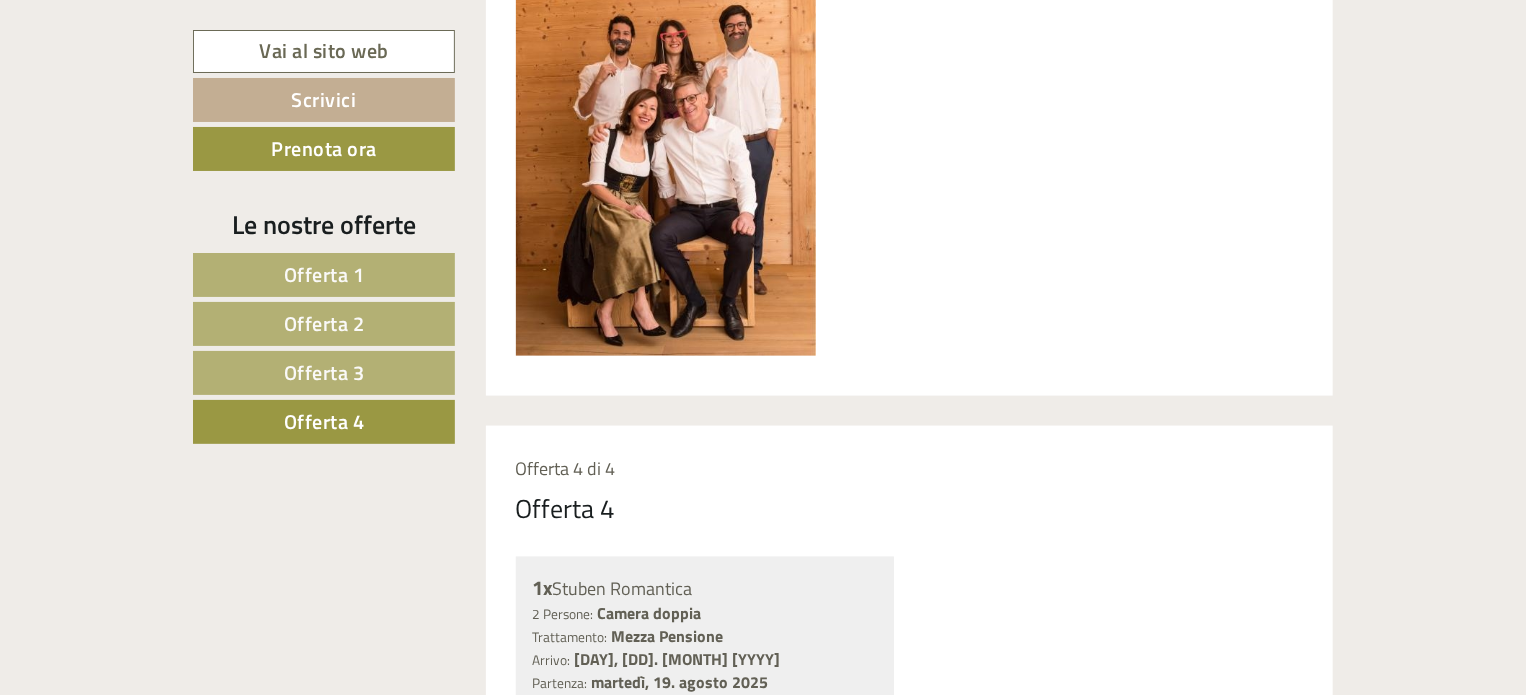 scroll, scrollTop: 1526, scrollLeft: 0, axis: vertical 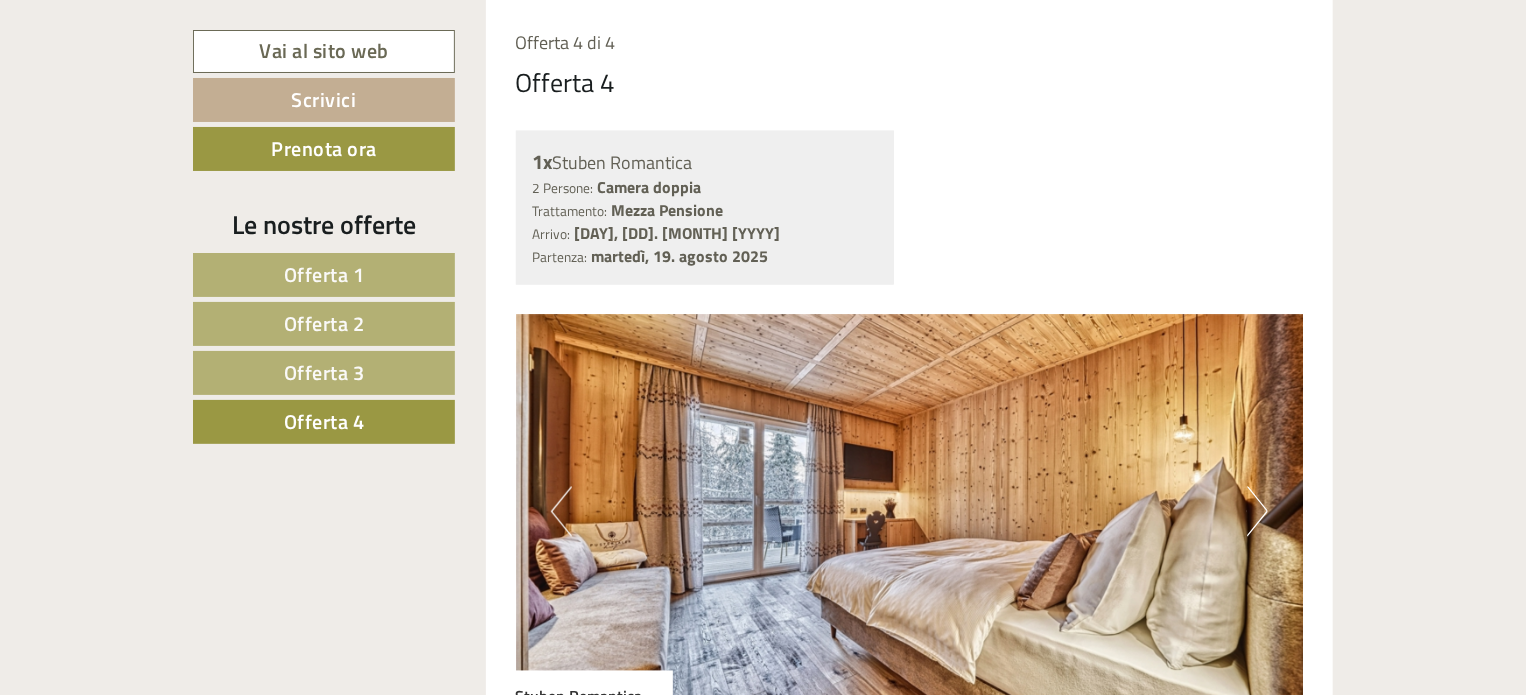 click on "Offerta 3" at bounding box center [324, 372] 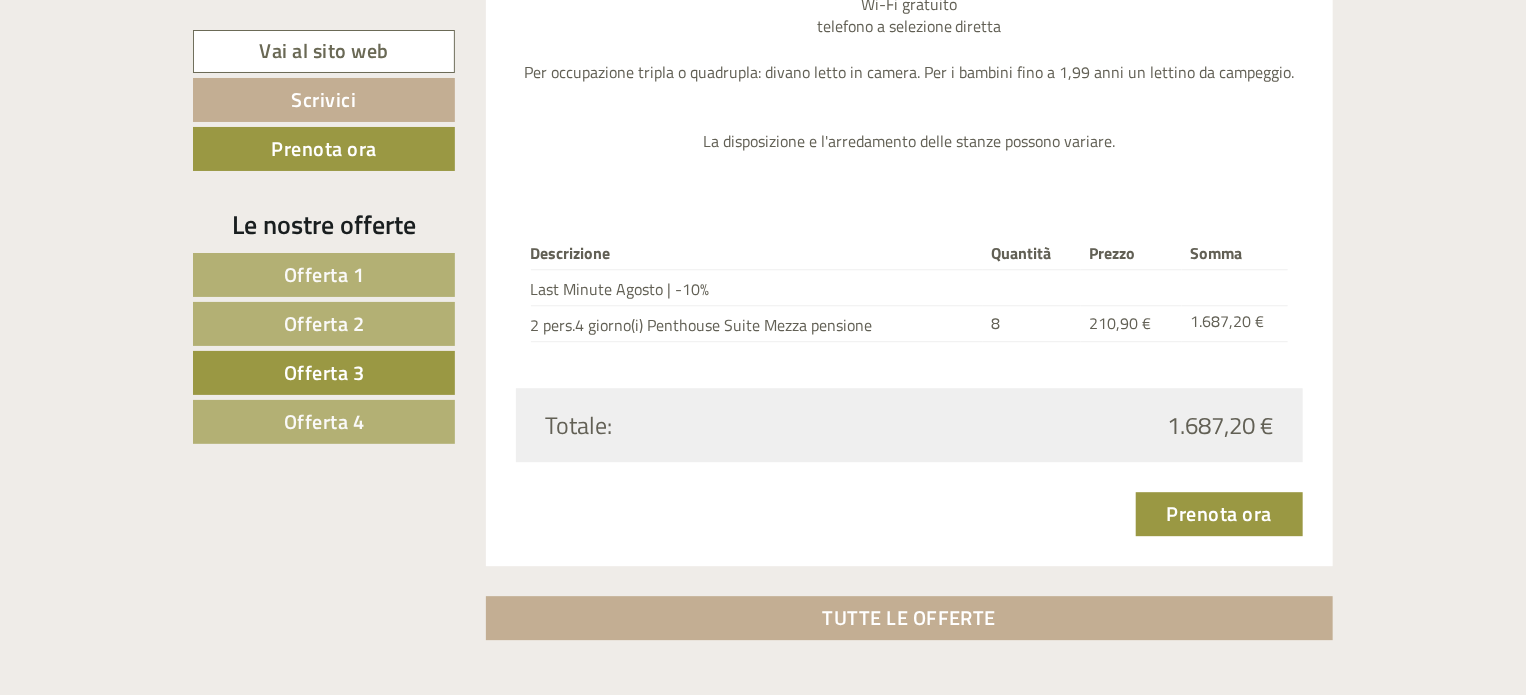 scroll, scrollTop: 2626, scrollLeft: 0, axis: vertical 